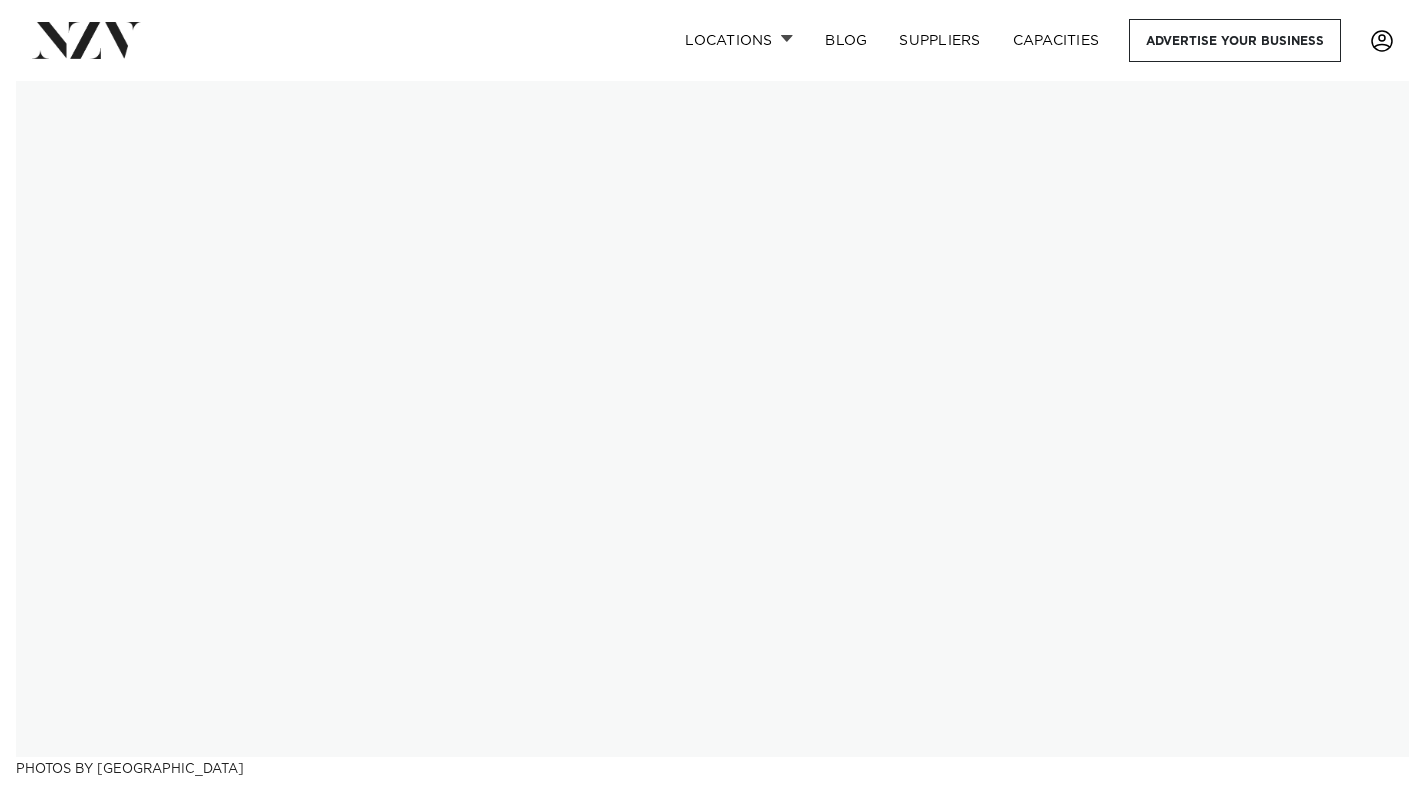 scroll, scrollTop: 17655, scrollLeft: 0, axis: vertical 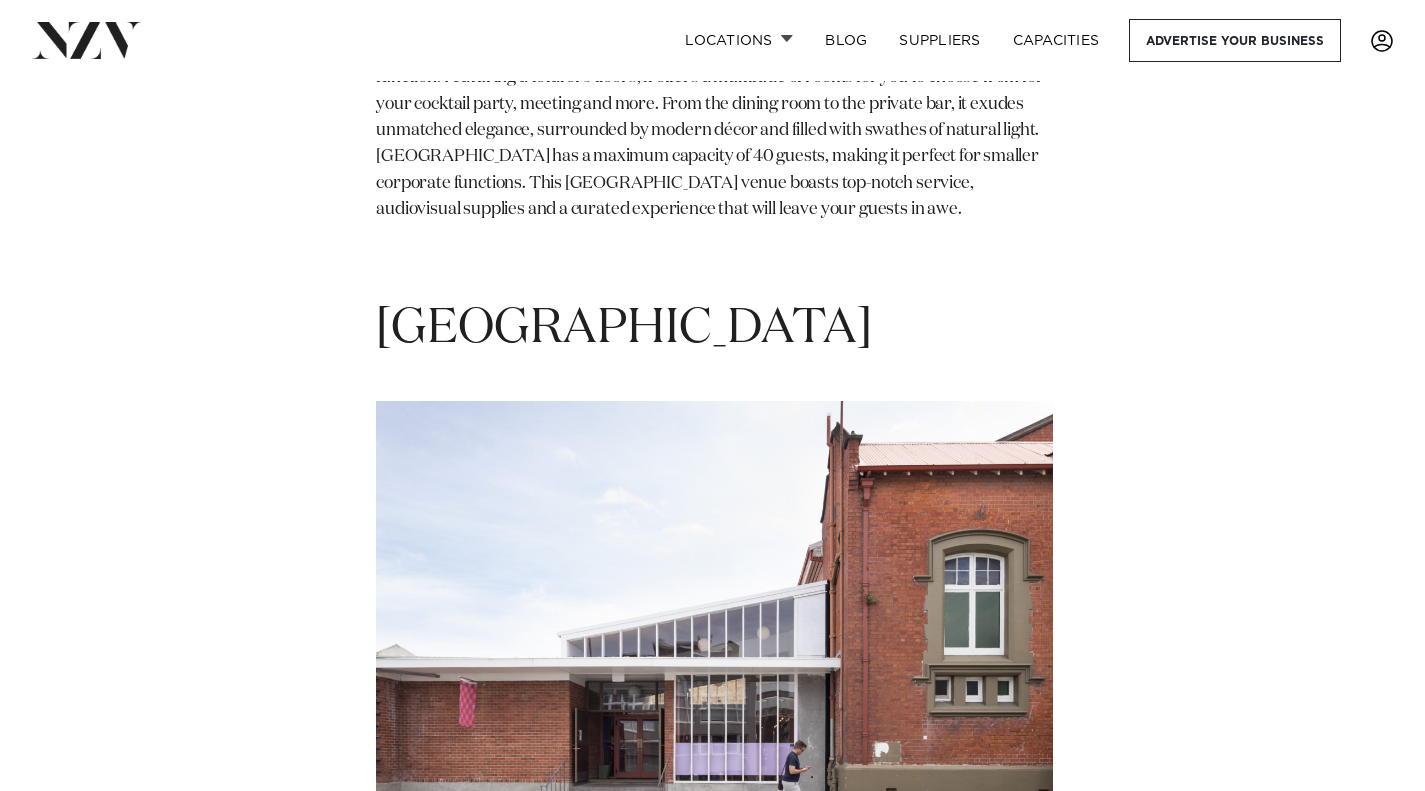 click at bounding box center (714, 649) 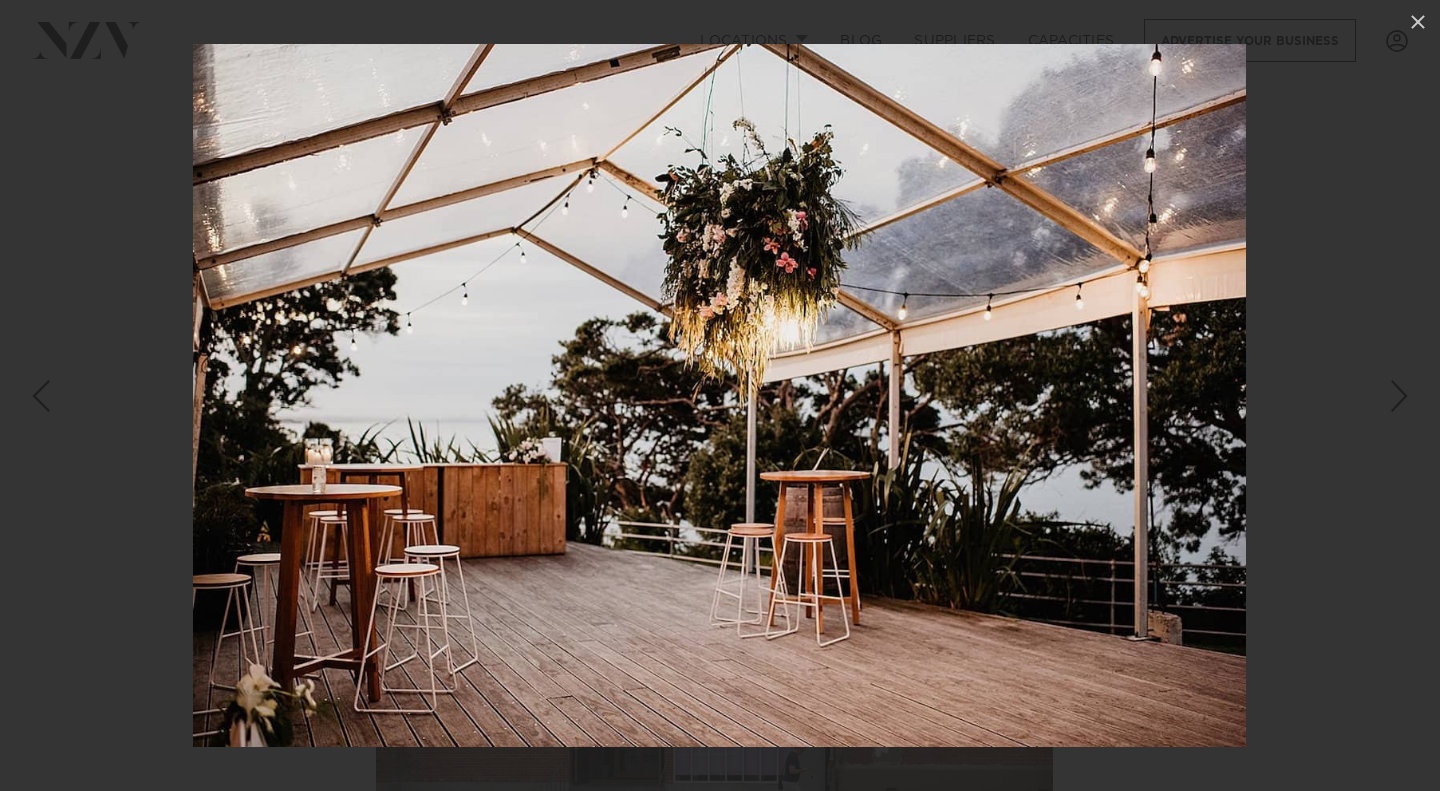 click at bounding box center (719, 395) 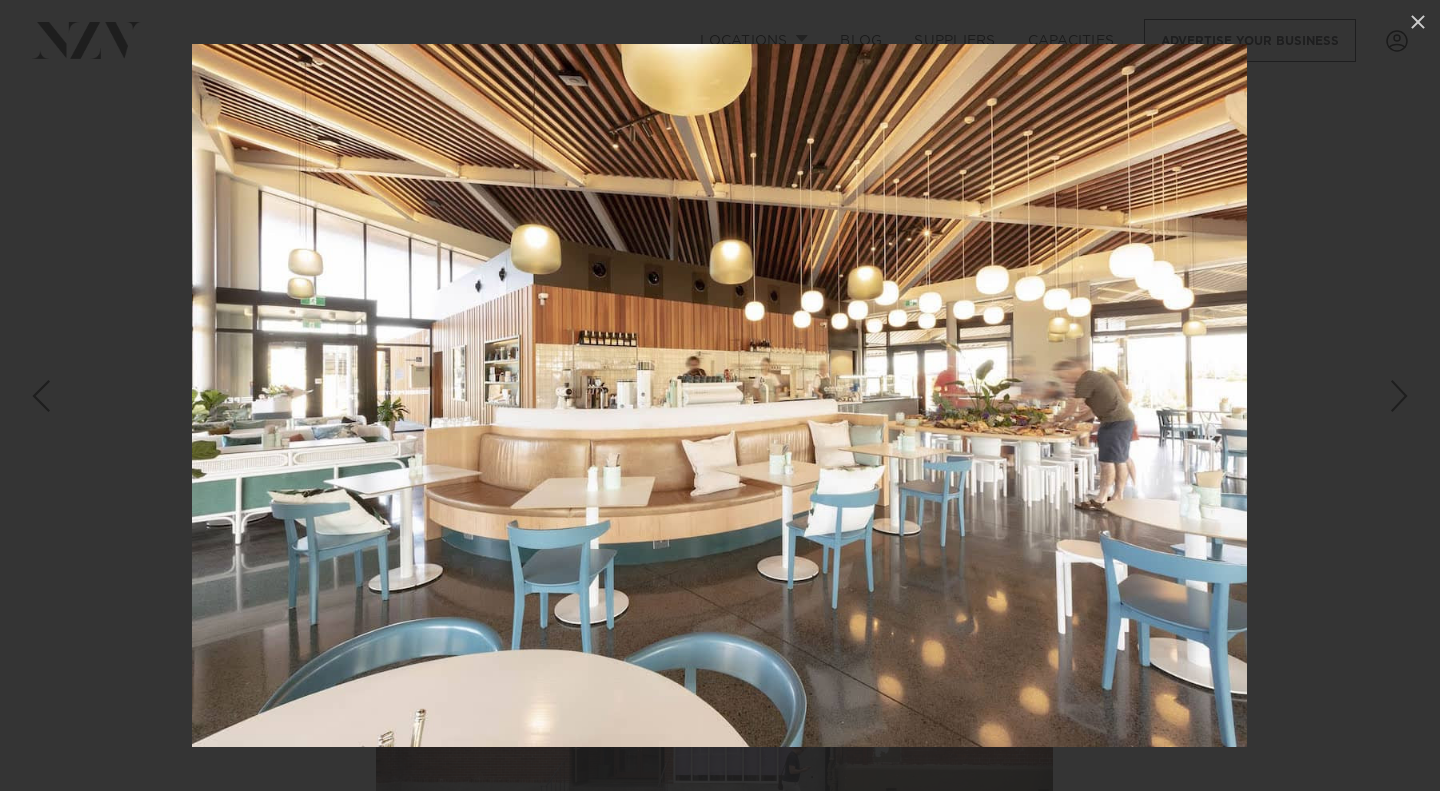 click at bounding box center (719, 395) 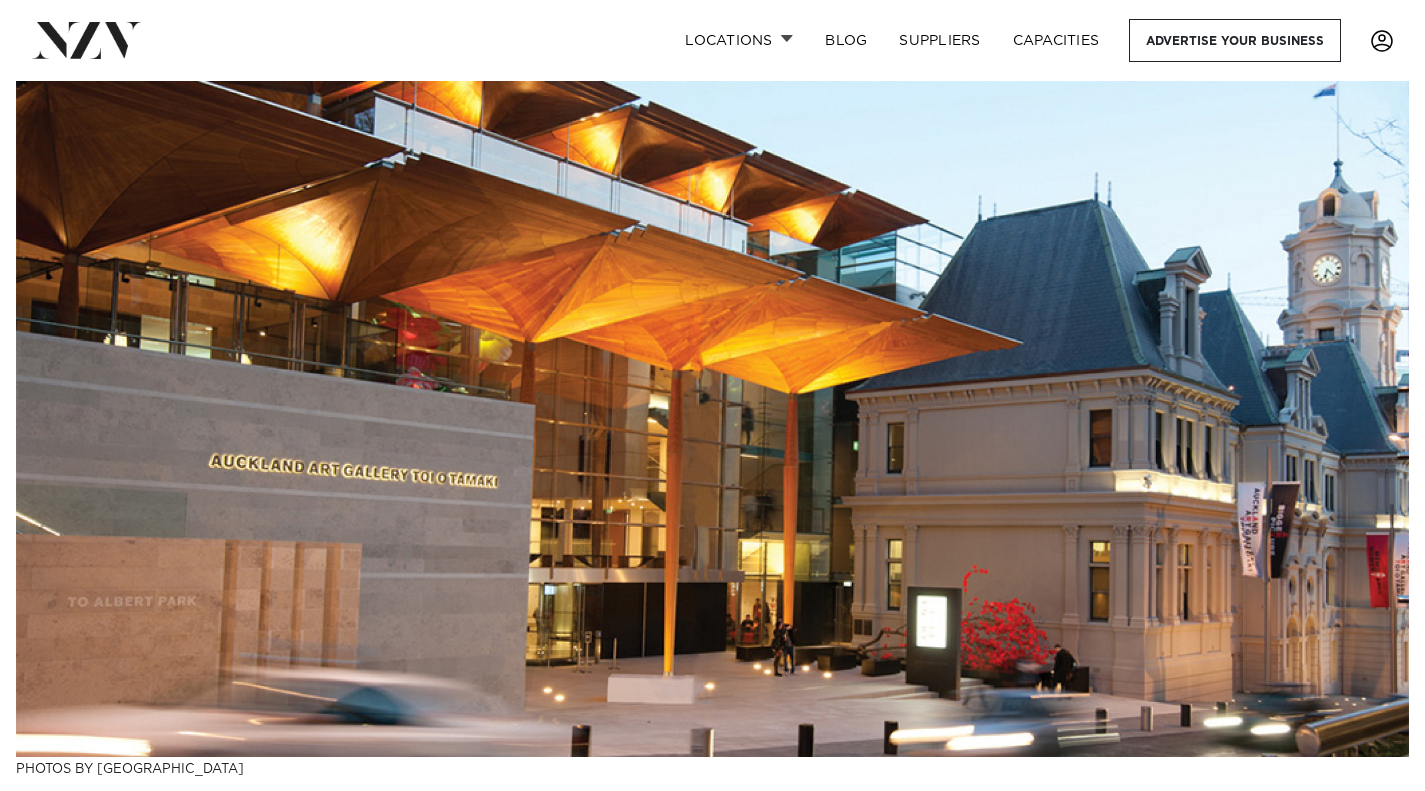 scroll, scrollTop: 13924, scrollLeft: 0, axis: vertical 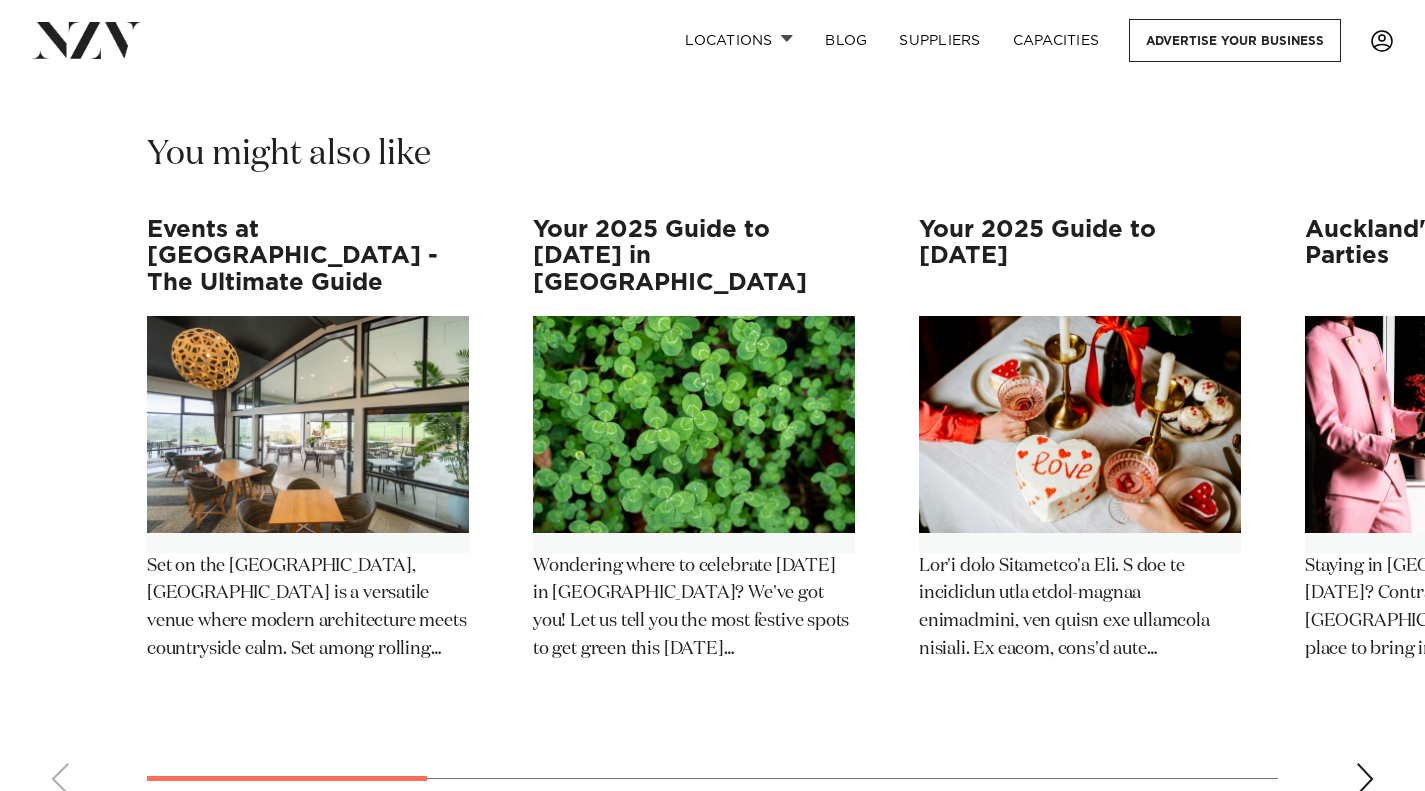 click at bounding box center [713, 1334] 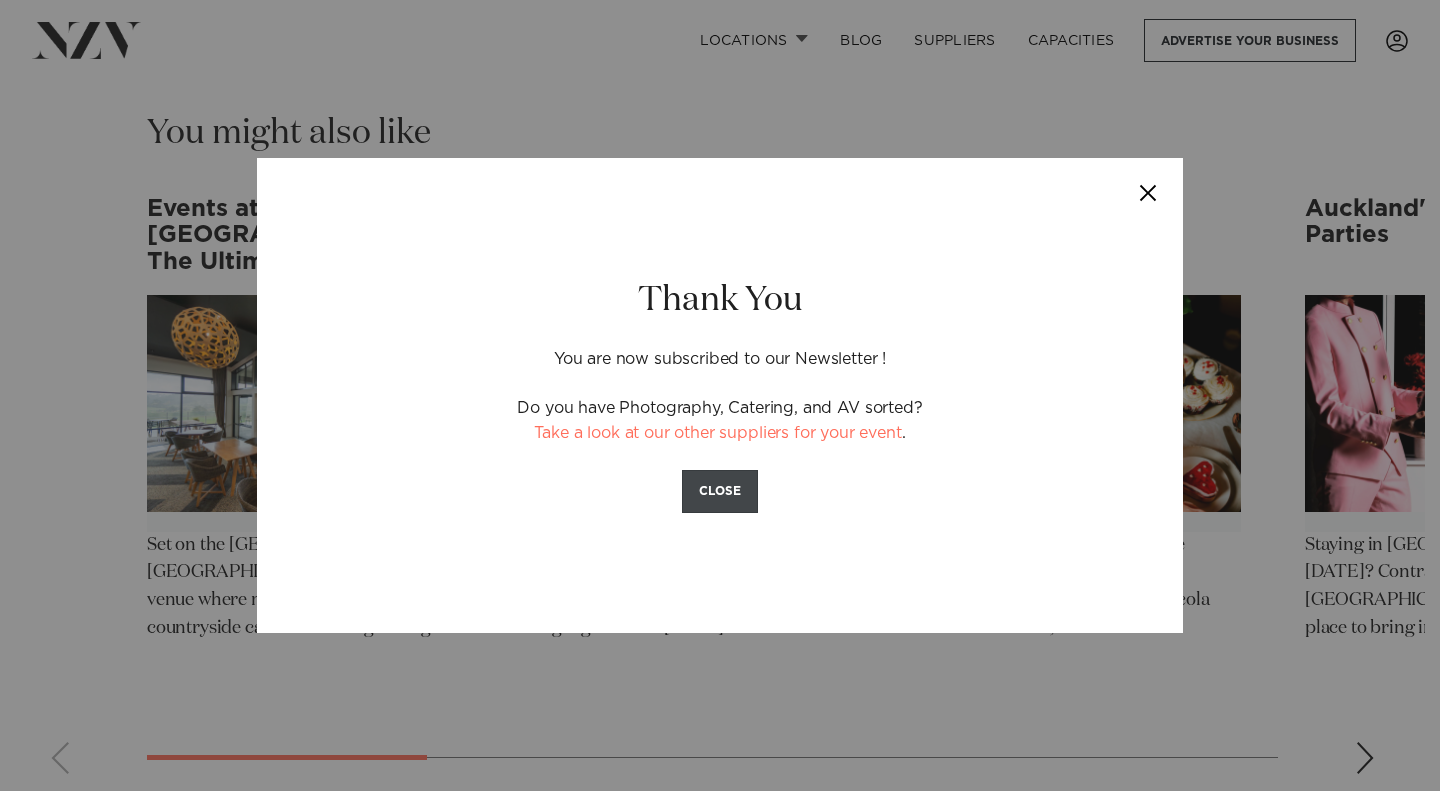 click on "CLOSE" at bounding box center [720, 491] 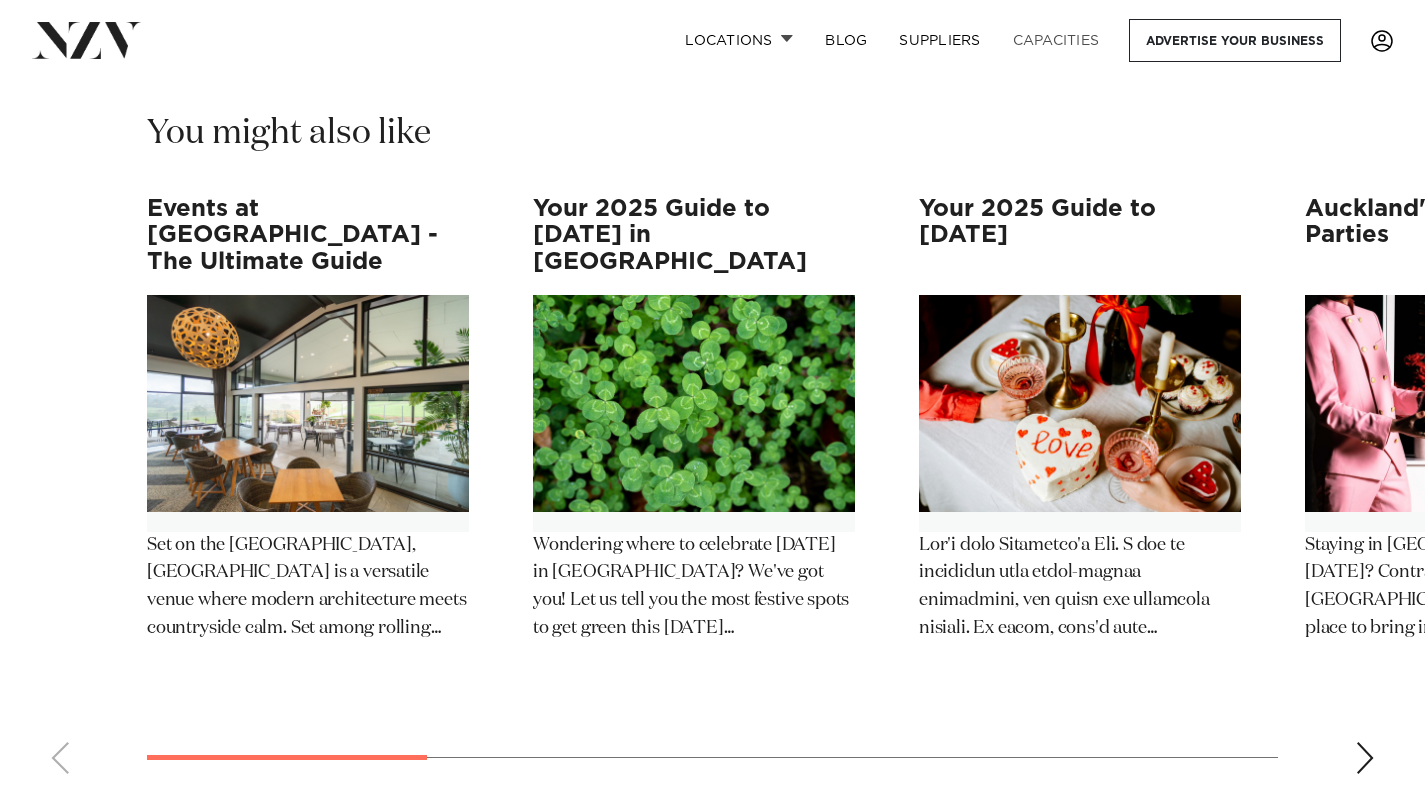 click on "Capacities" at bounding box center [1056, 40] 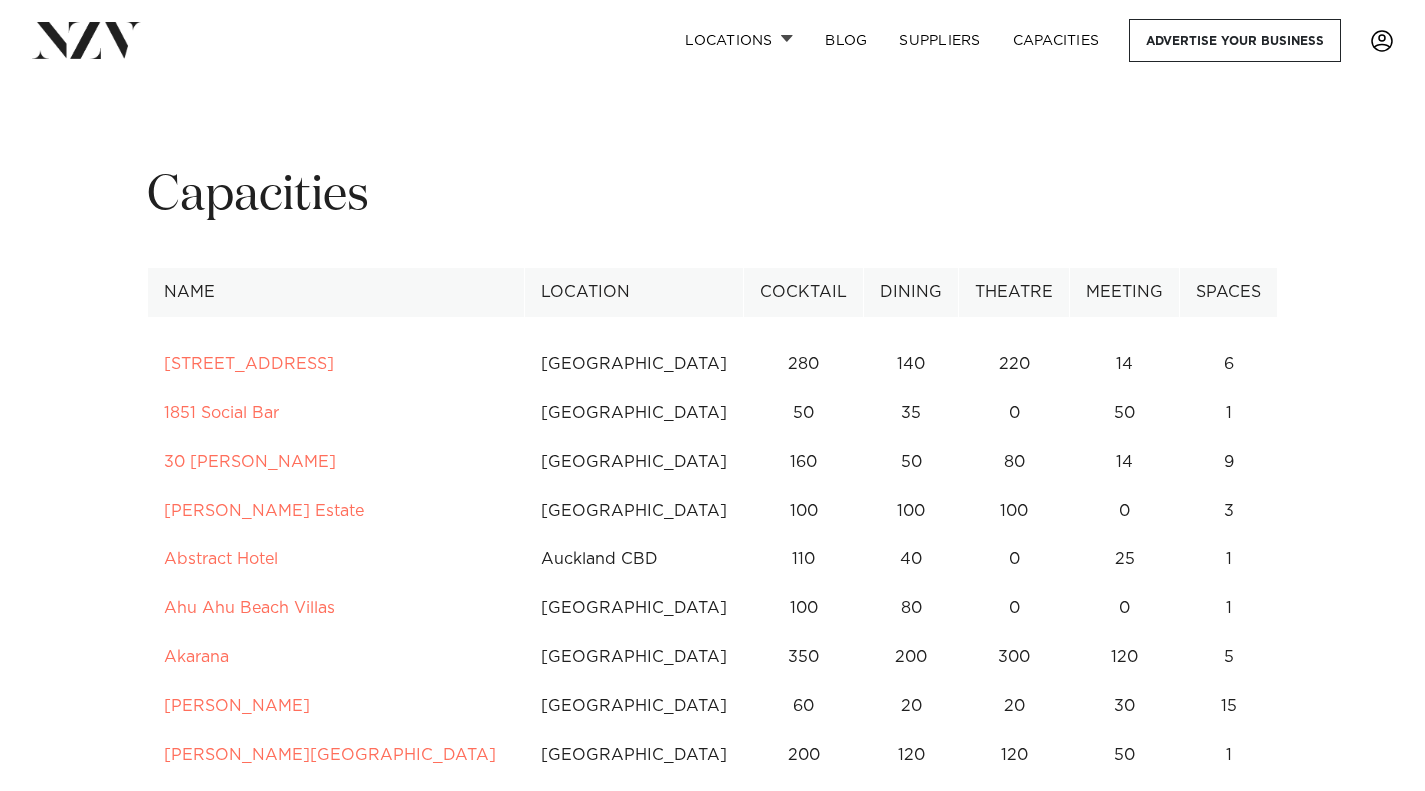 scroll, scrollTop: 0, scrollLeft: 0, axis: both 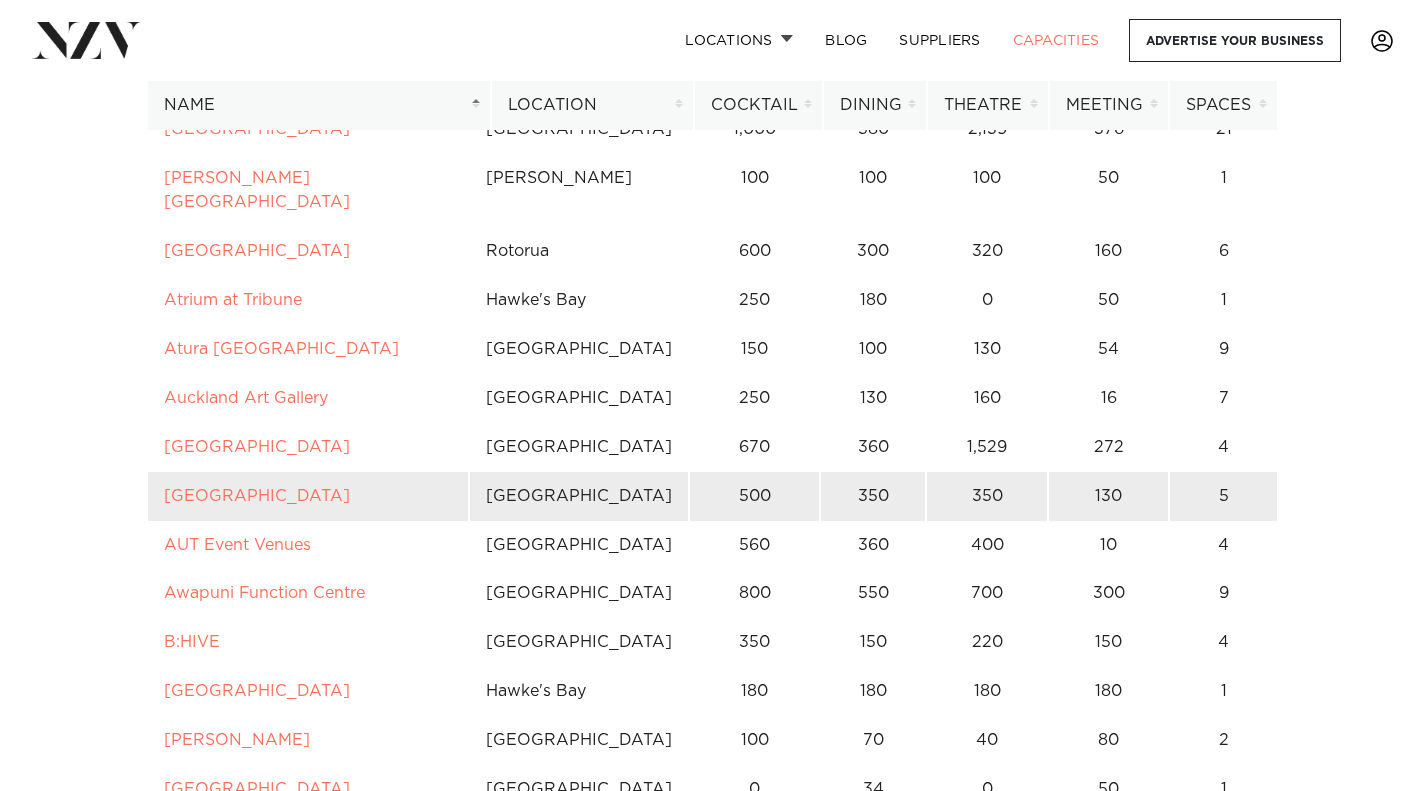 click on "350" at bounding box center (873, 496) 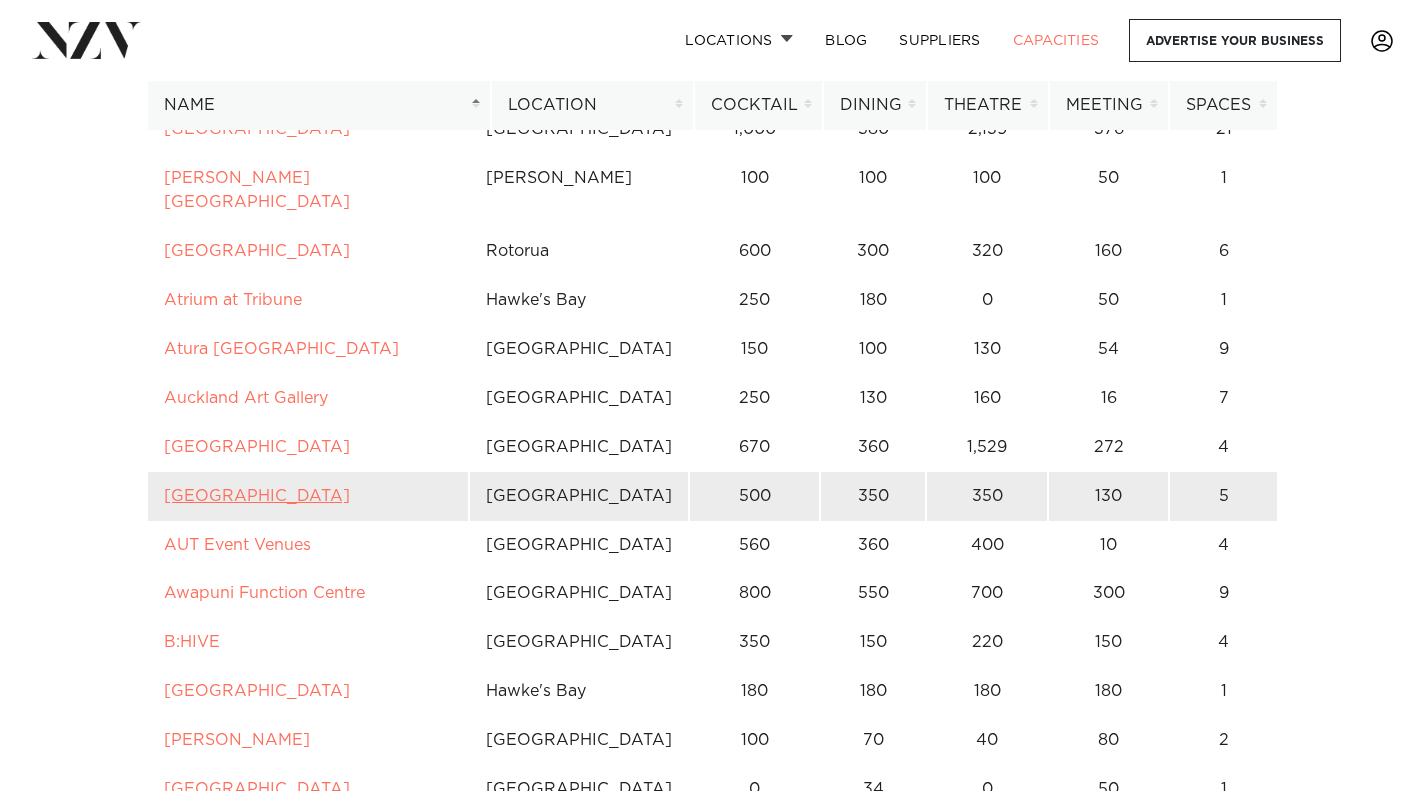 click on "Auckland Zoo" at bounding box center [257, 496] 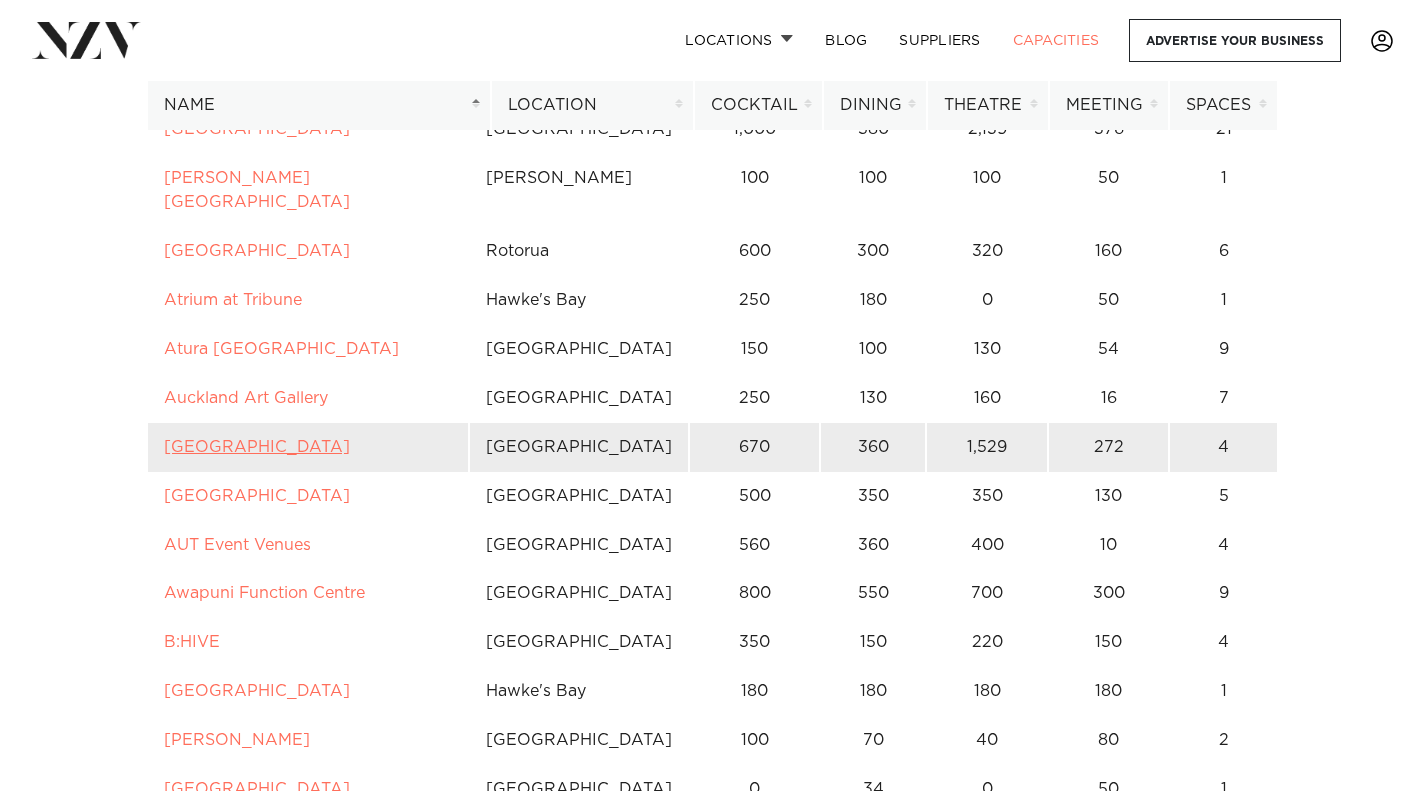 click on "Auckland Town Hall" at bounding box center [257, 447] 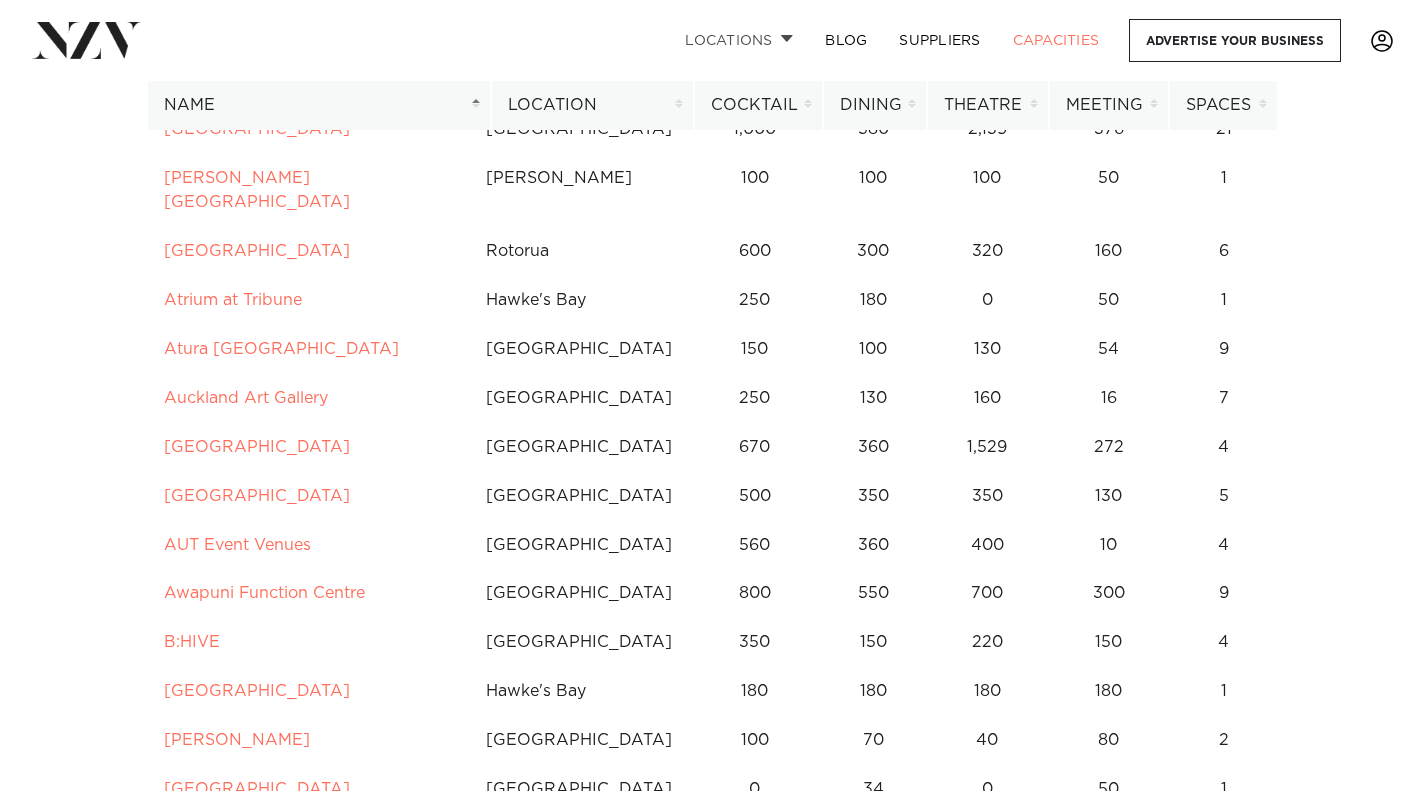click on "Locations" at bounding box center (739, 40) 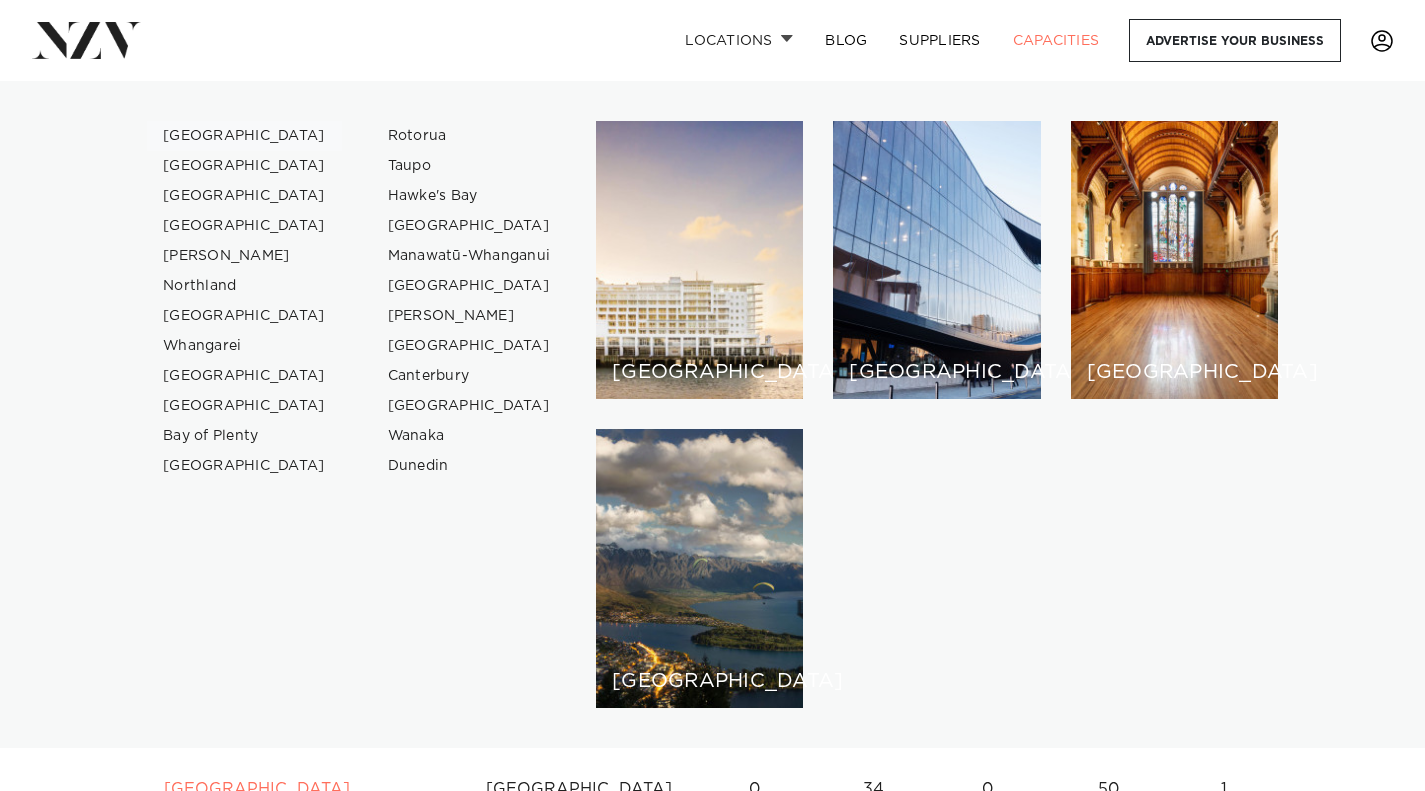 click on "[GEOGRAPHIC_DATA]" at bounding box center (244, 136) 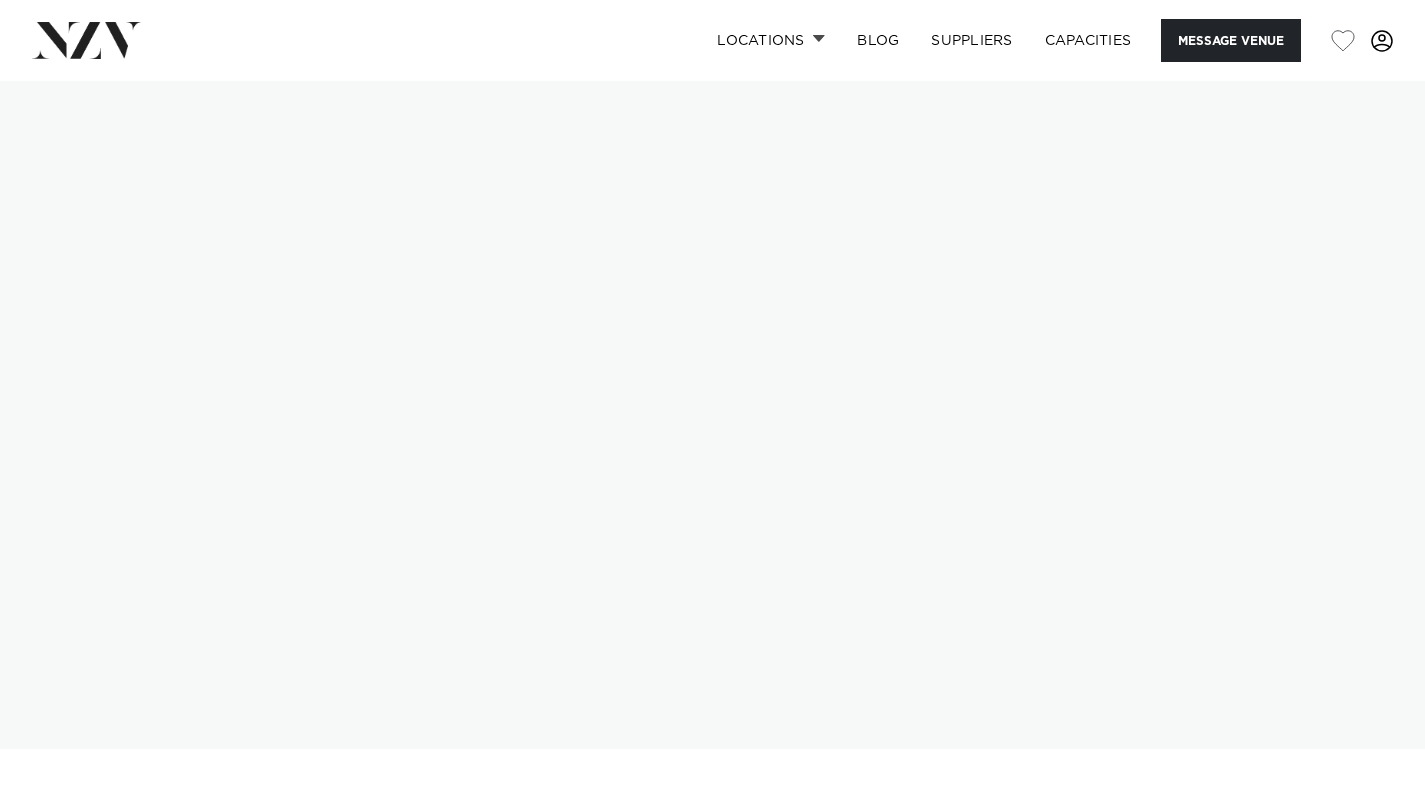 scroll, scrollTop: 0, scrollLeft: 0, axis: both 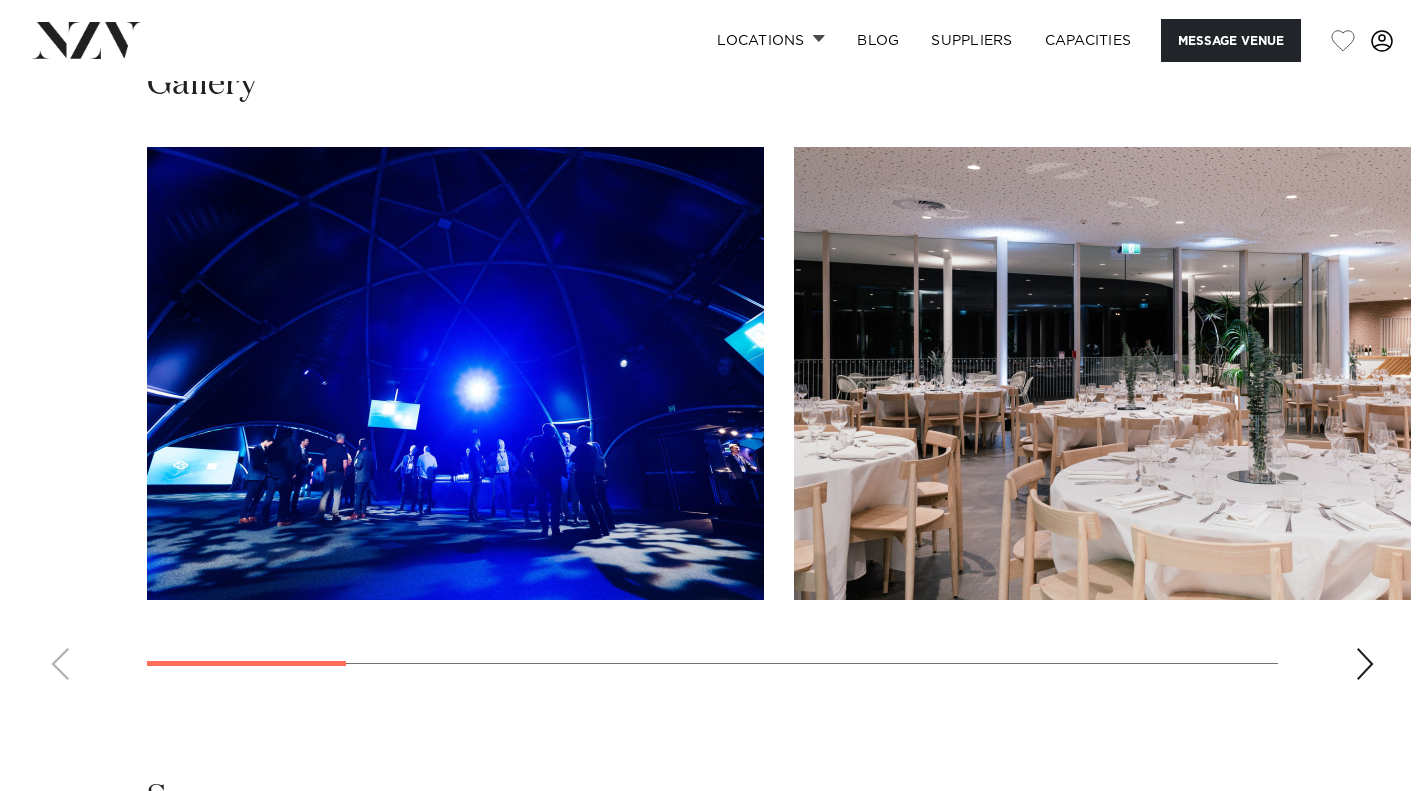 click at bounding box center (1365, 664) 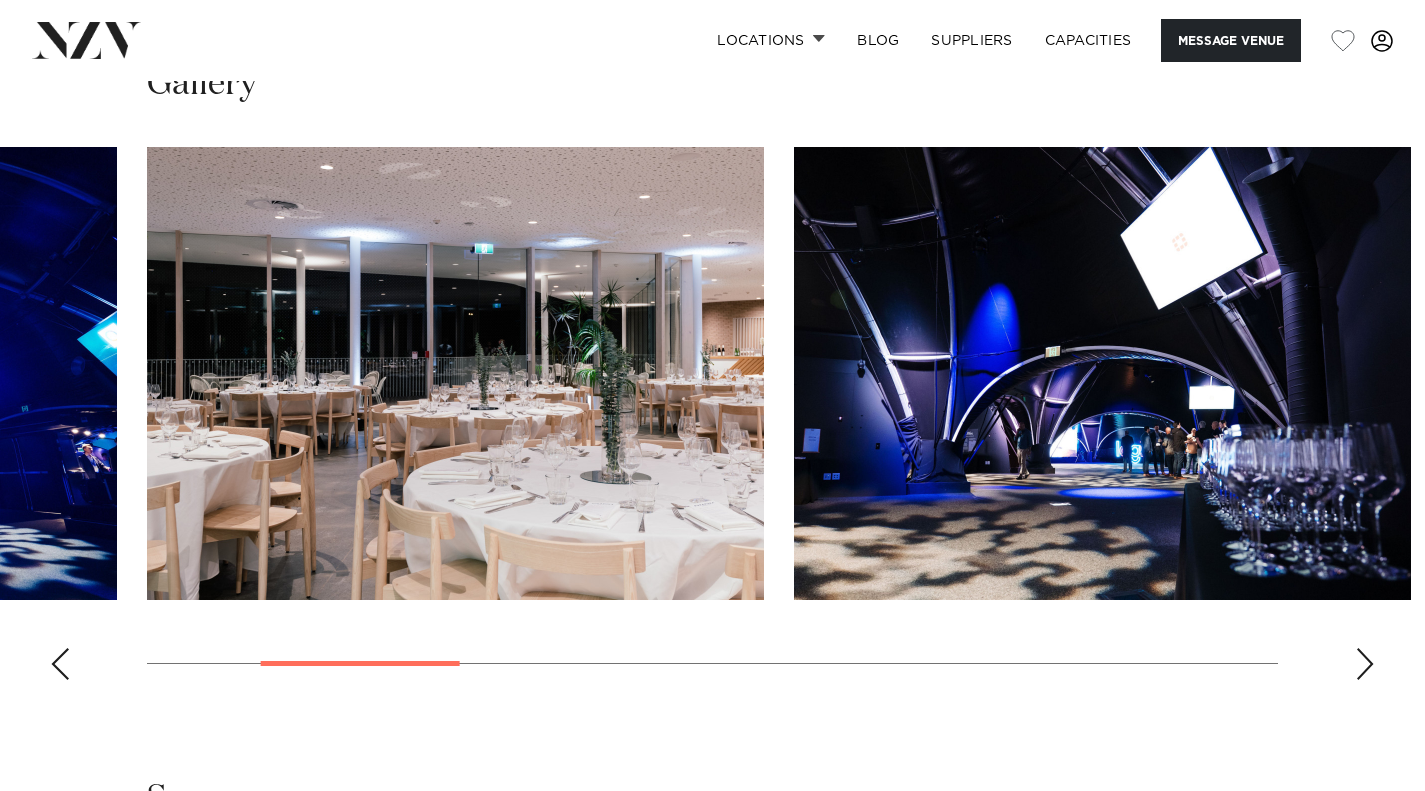 click at bounding box center [1365, 664] 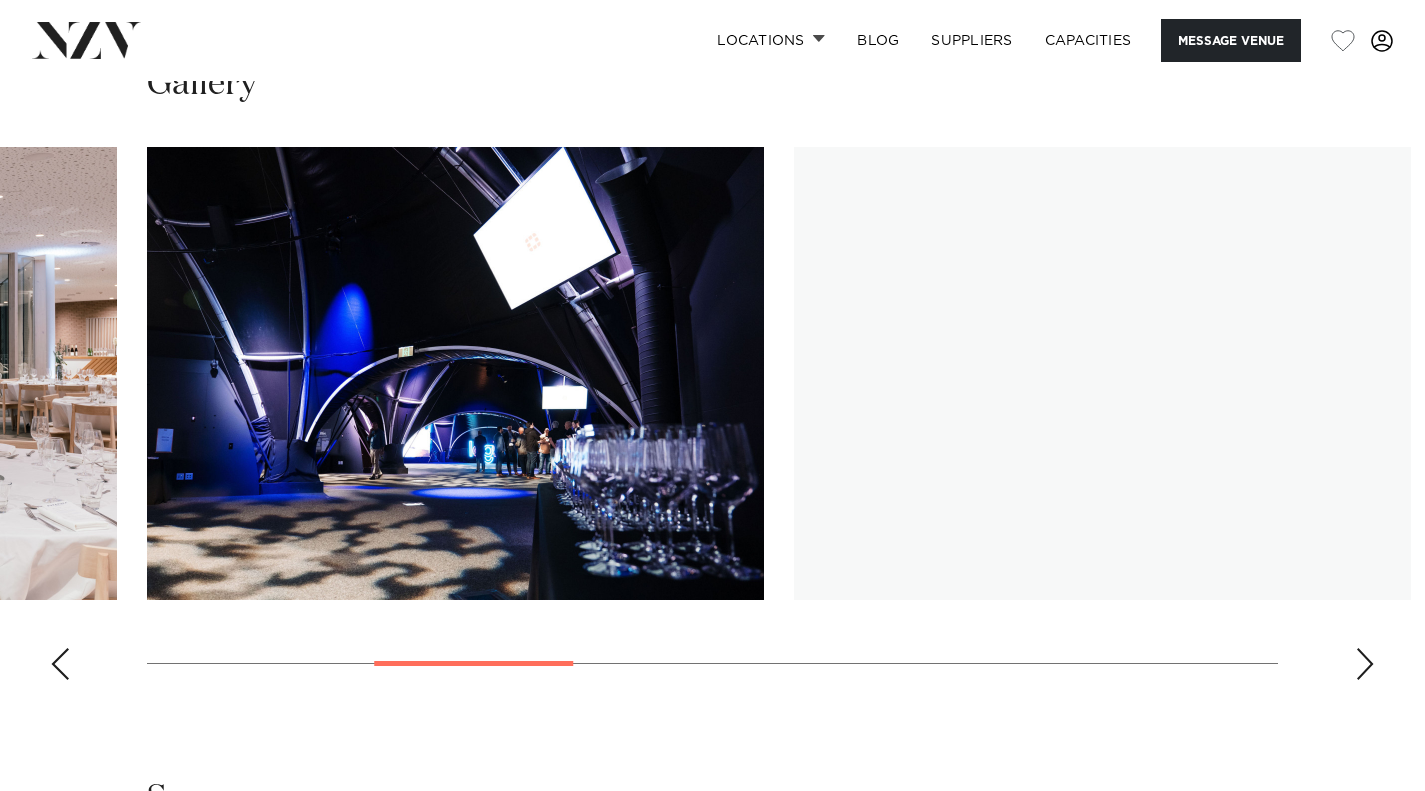 click at bounding box center (455, 373) 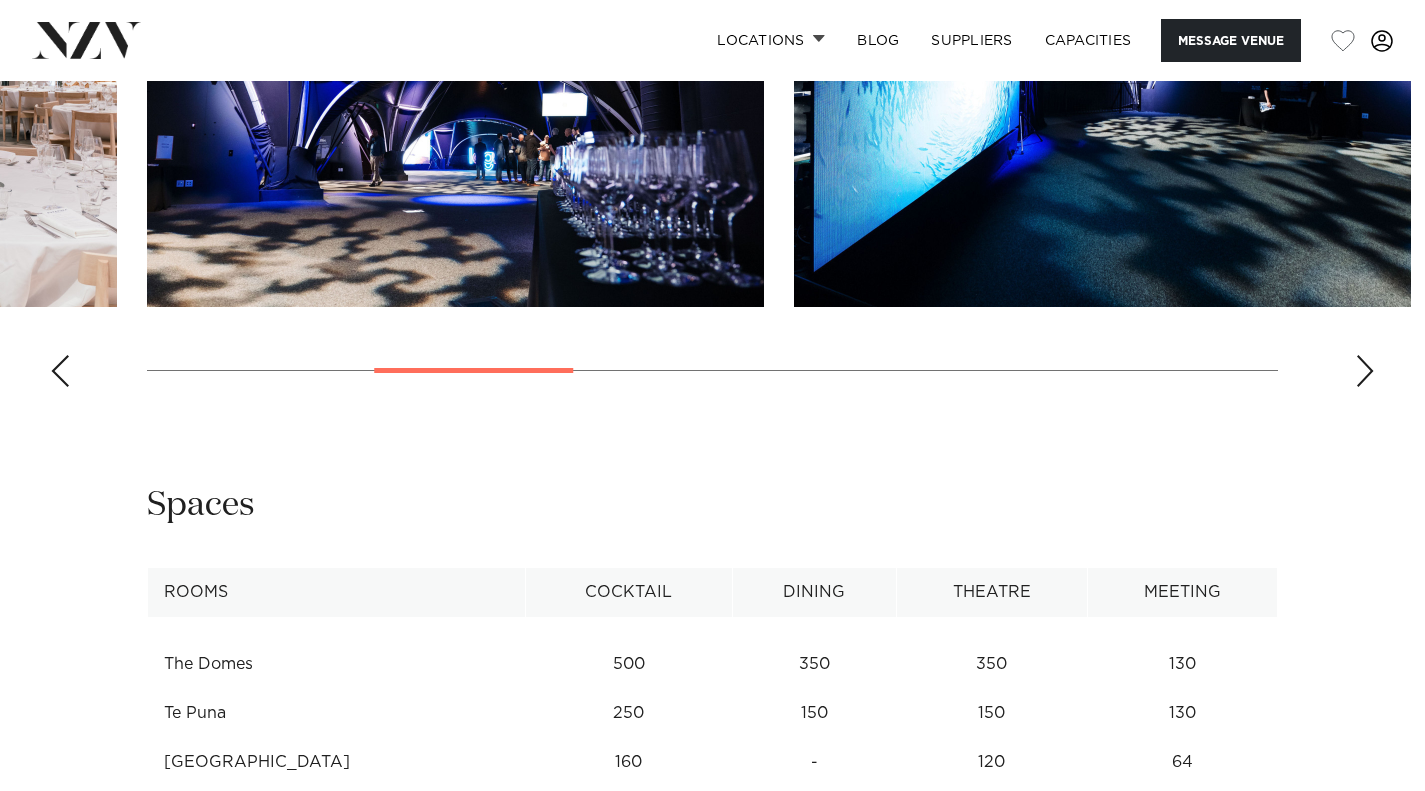 scroll, scrollTop: 2200, scrollLeft: 0, axis: vertical 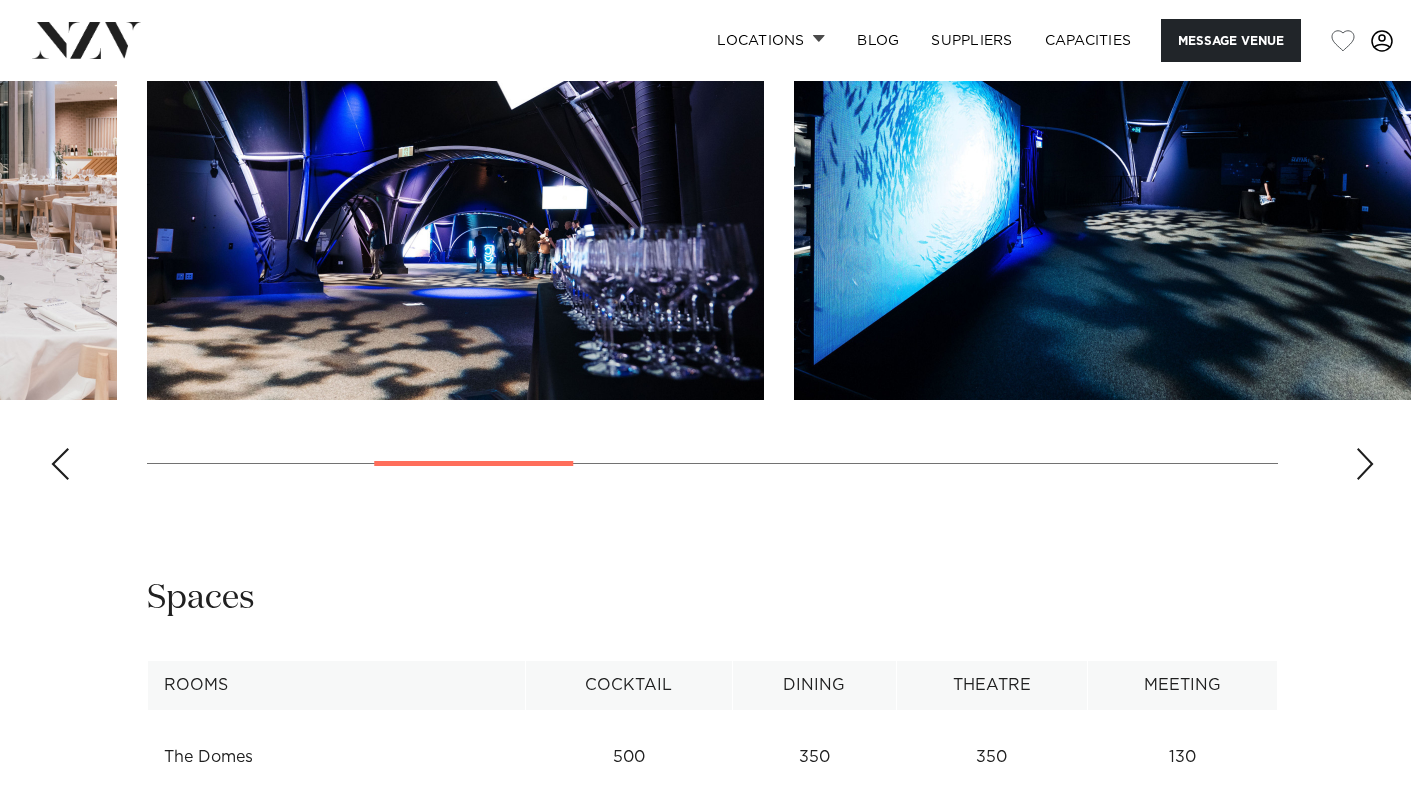 click at bounding box center [60, 464] 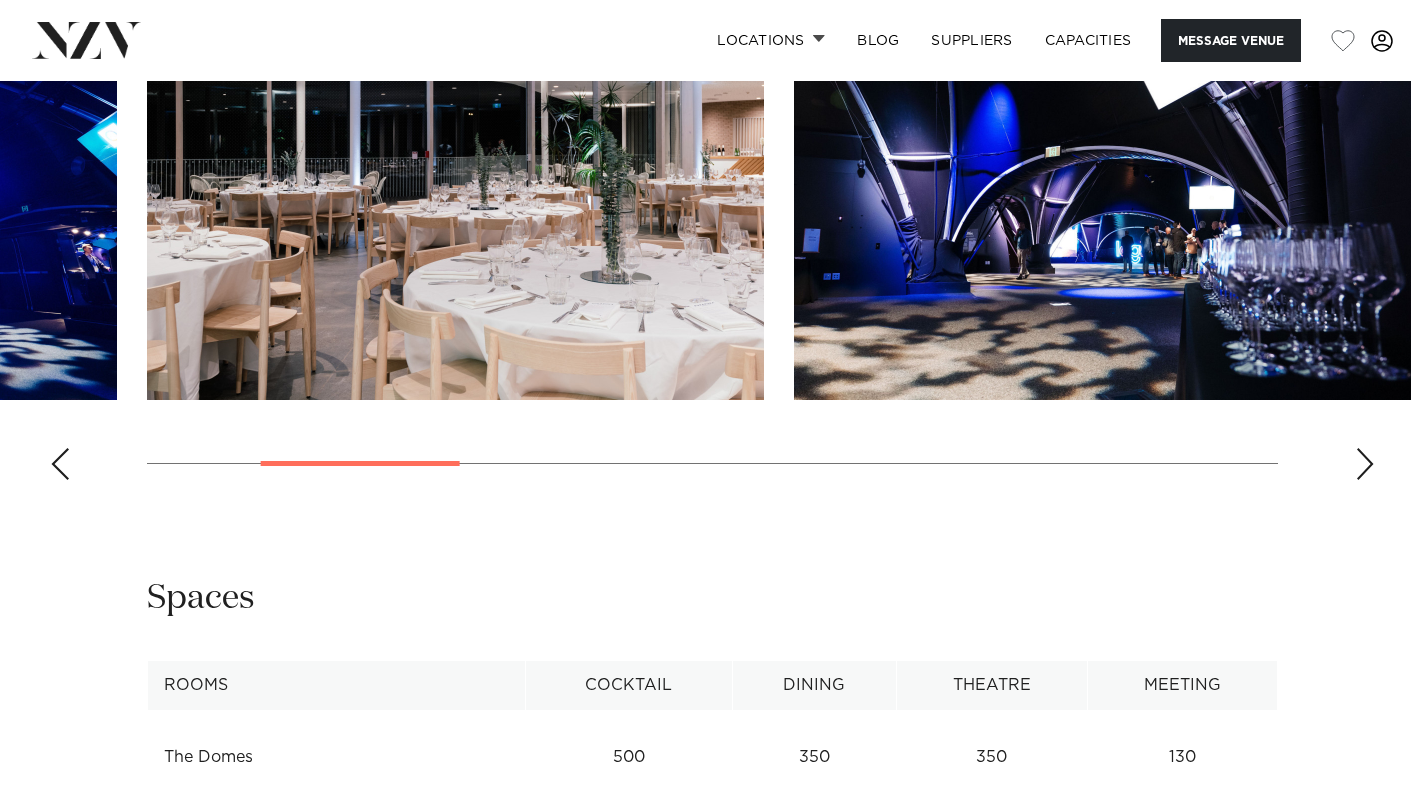 click at bounding box center (60, 464) 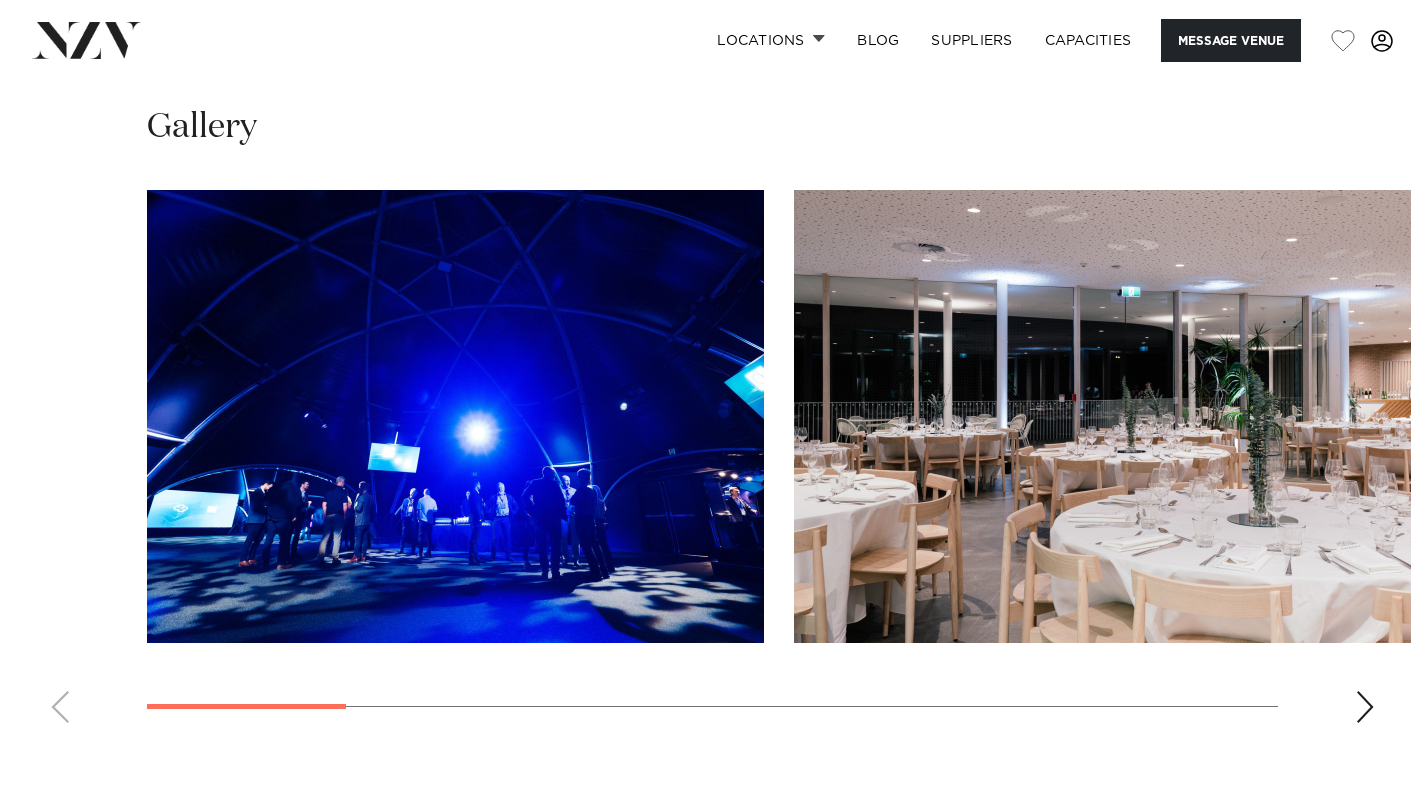 scroll, scrollTop: 1900, scrollLeft: 0, axis: vertical 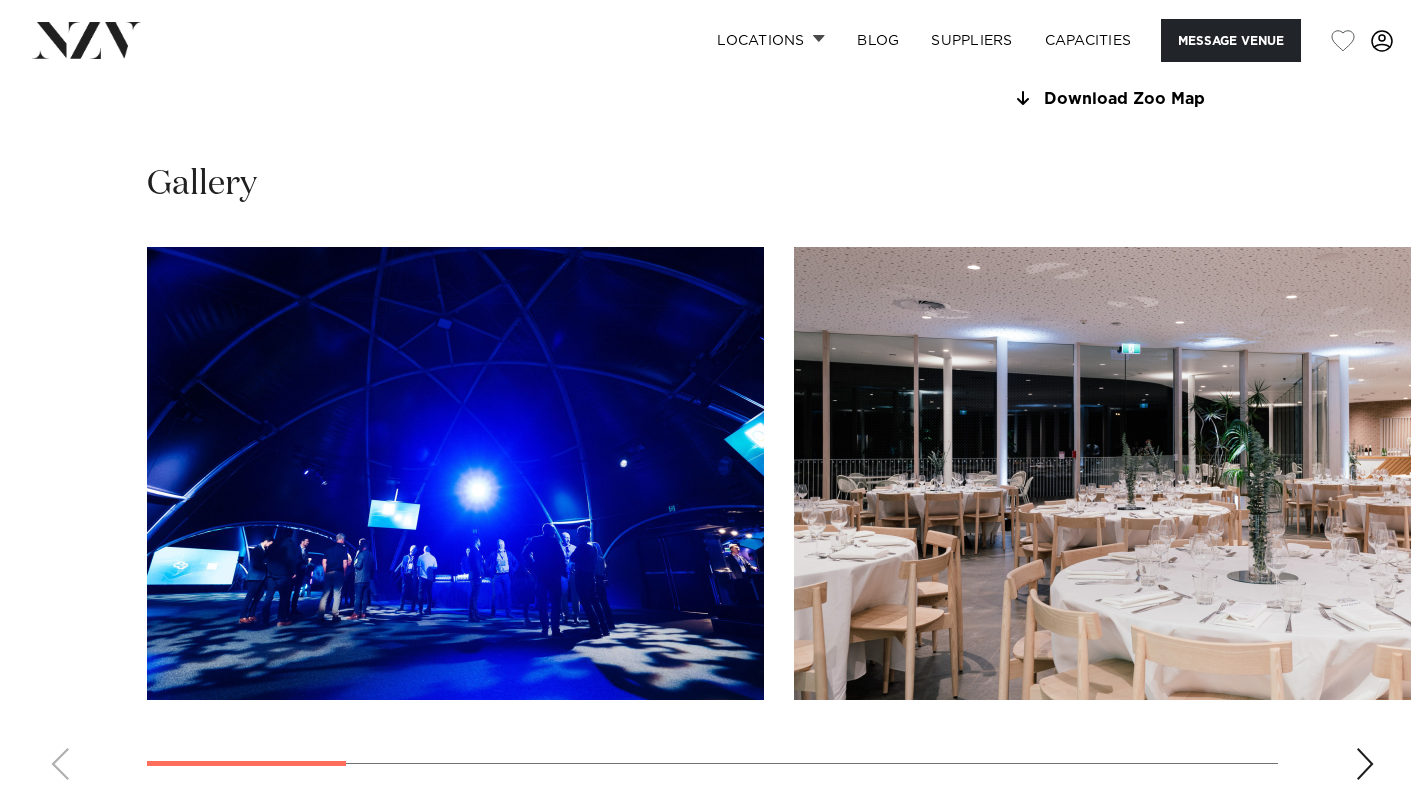click at bounding box center (1365, 764) 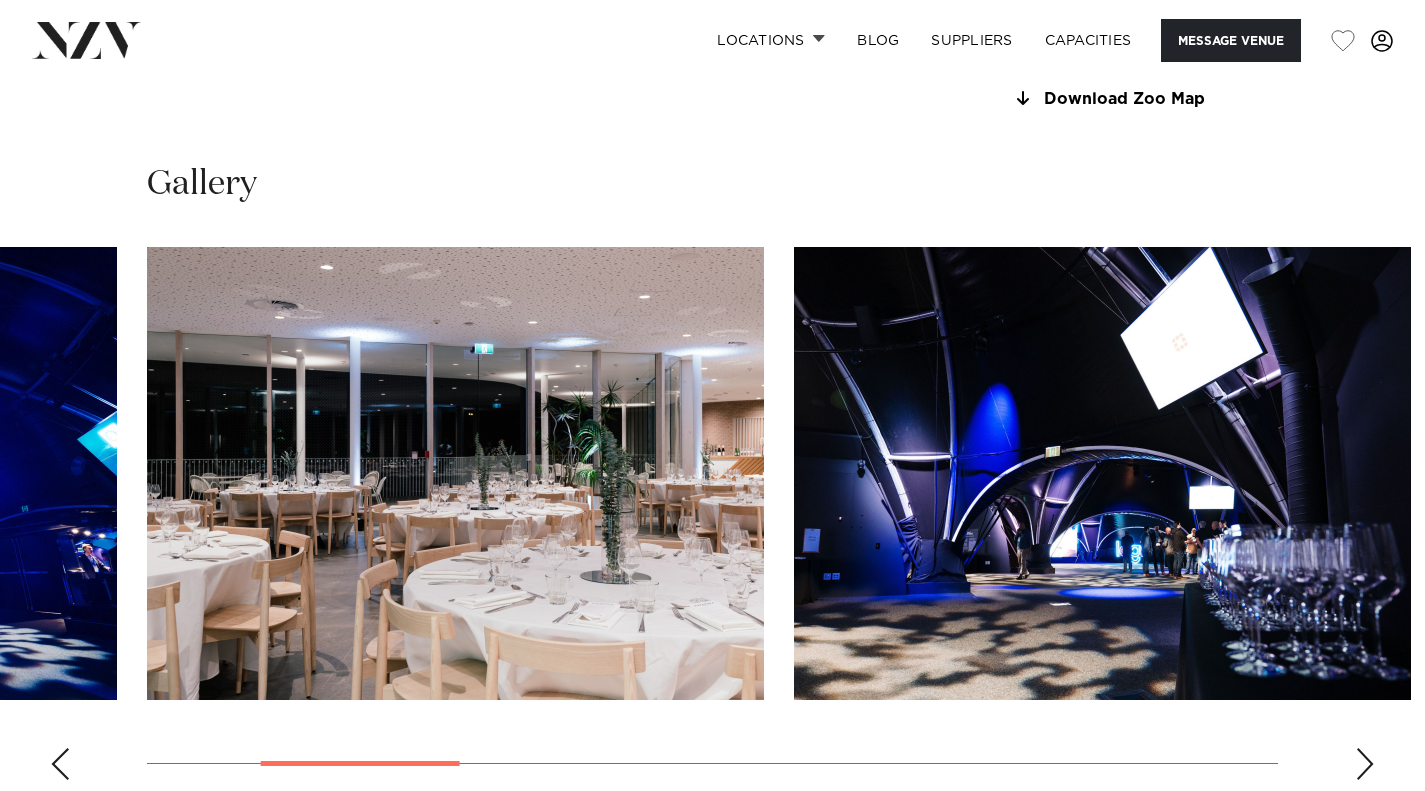 click at bounding box center (1365, 764) 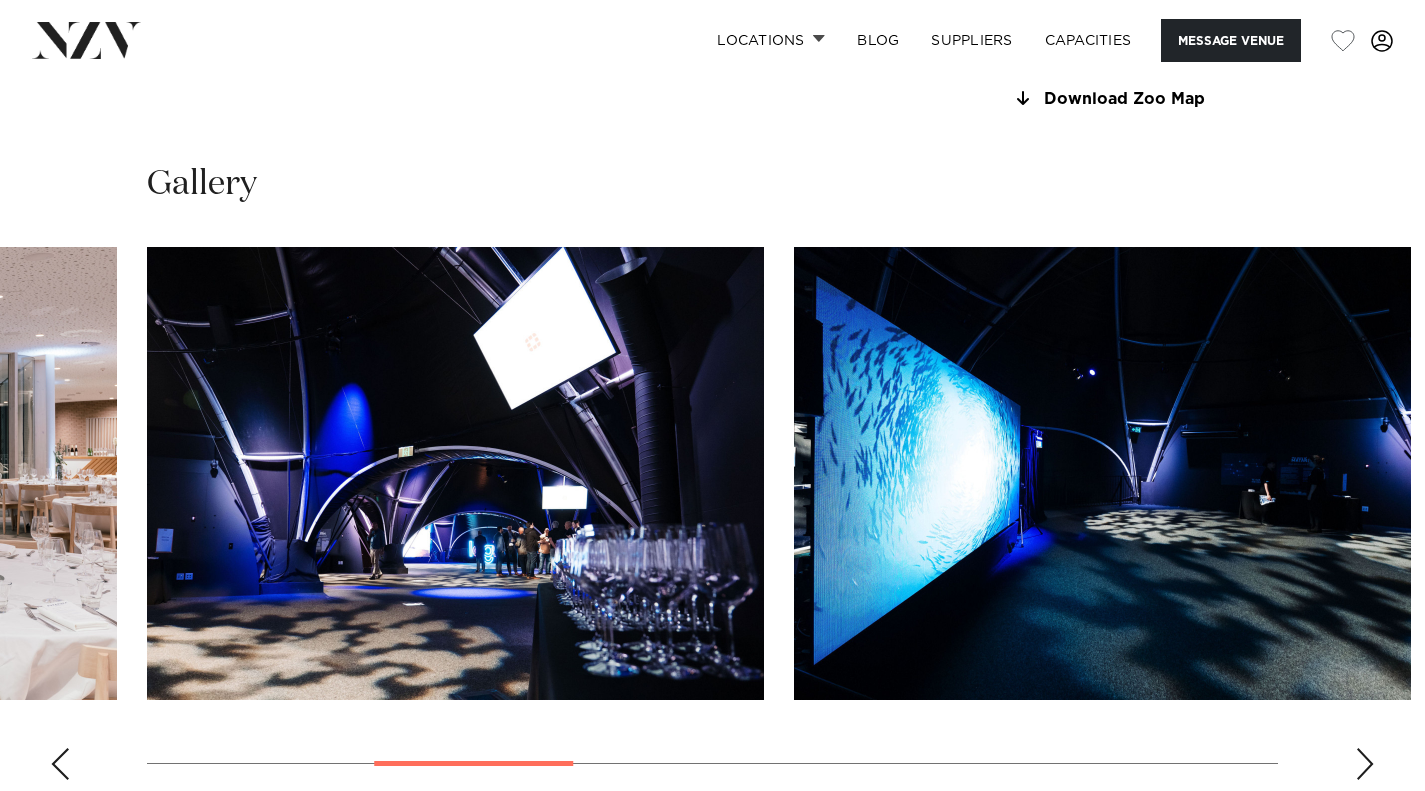 click at bounding box center [1365, 764] 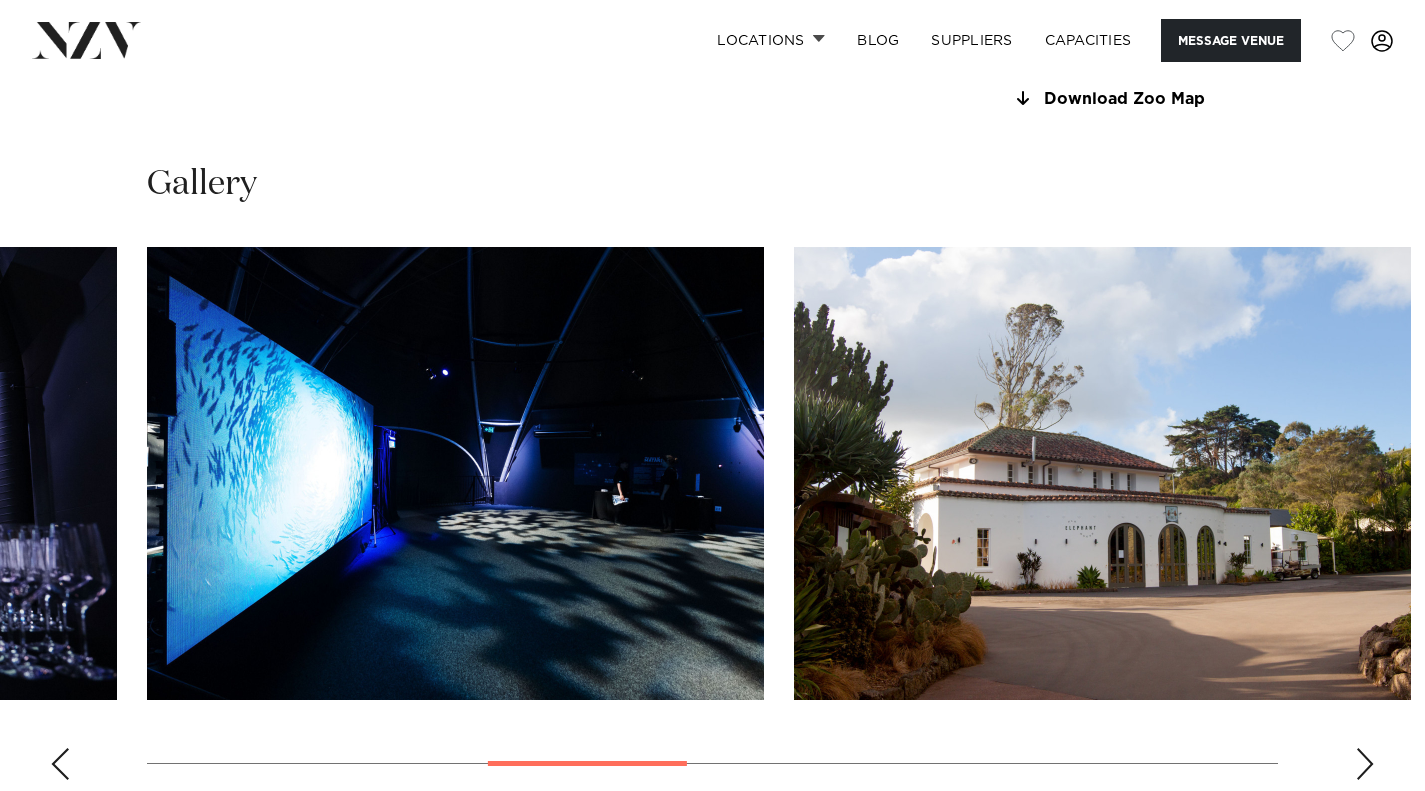 click at bounding box center [1365, 764] 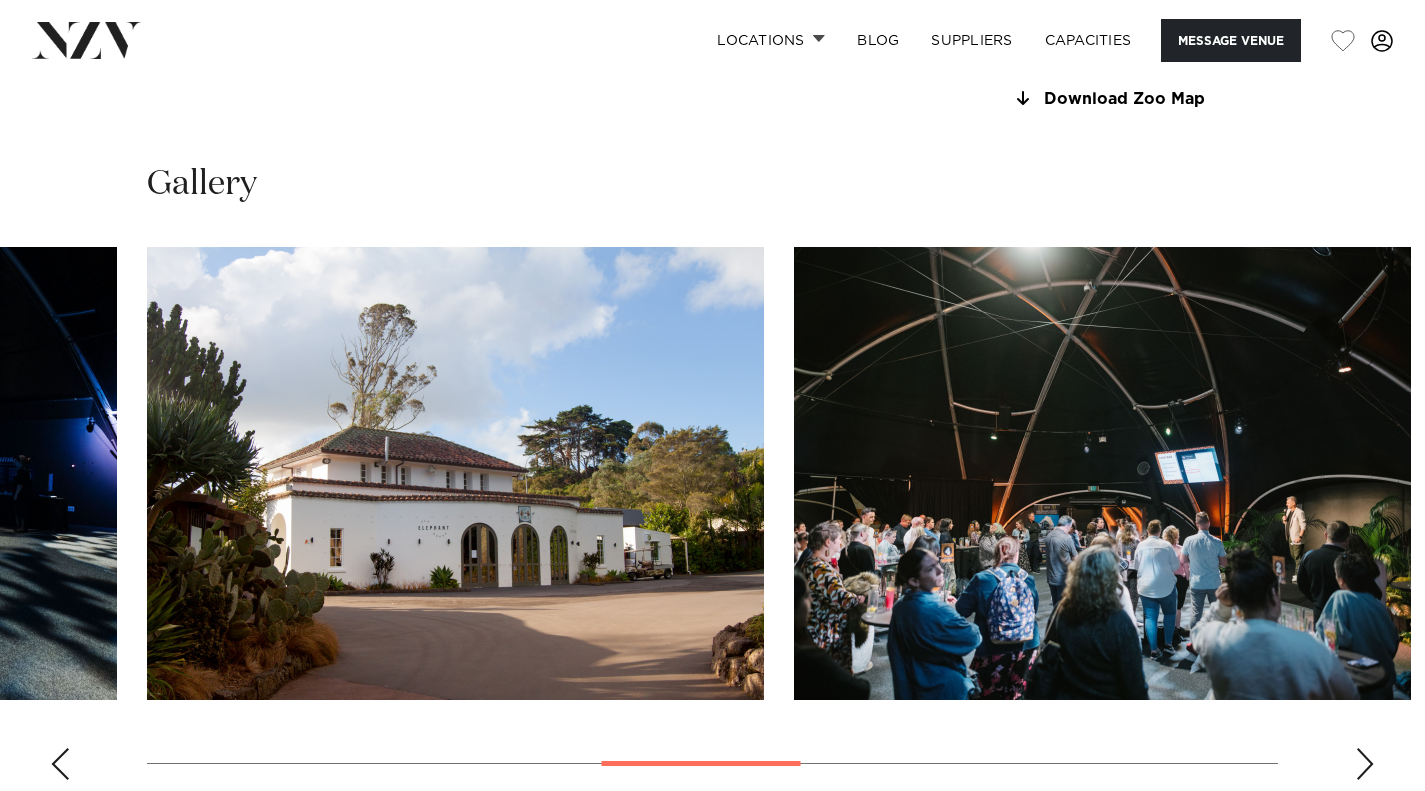click at bounding box center [1102, 473] 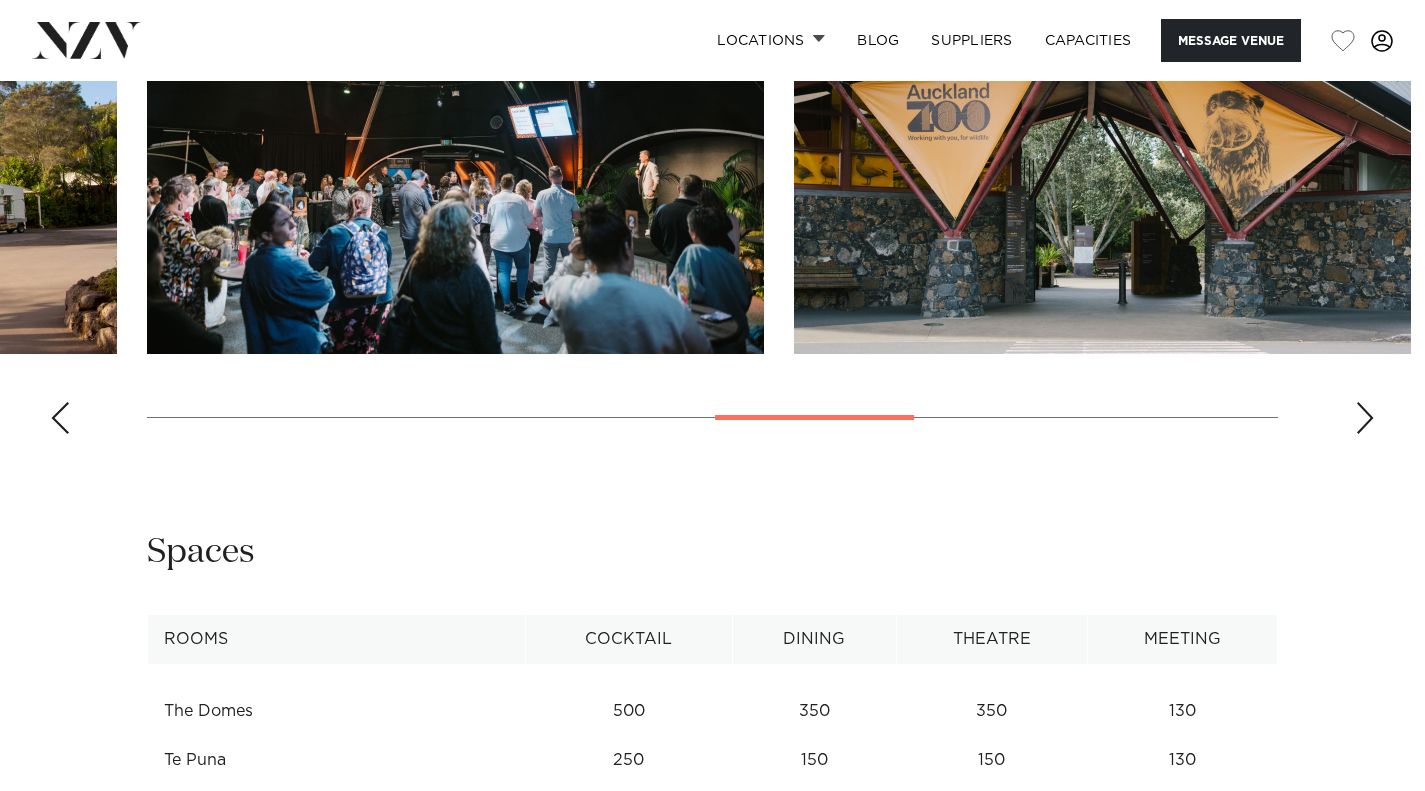 scroll, scrollTop: 2300, scrollLeft: 0, axis: vertical 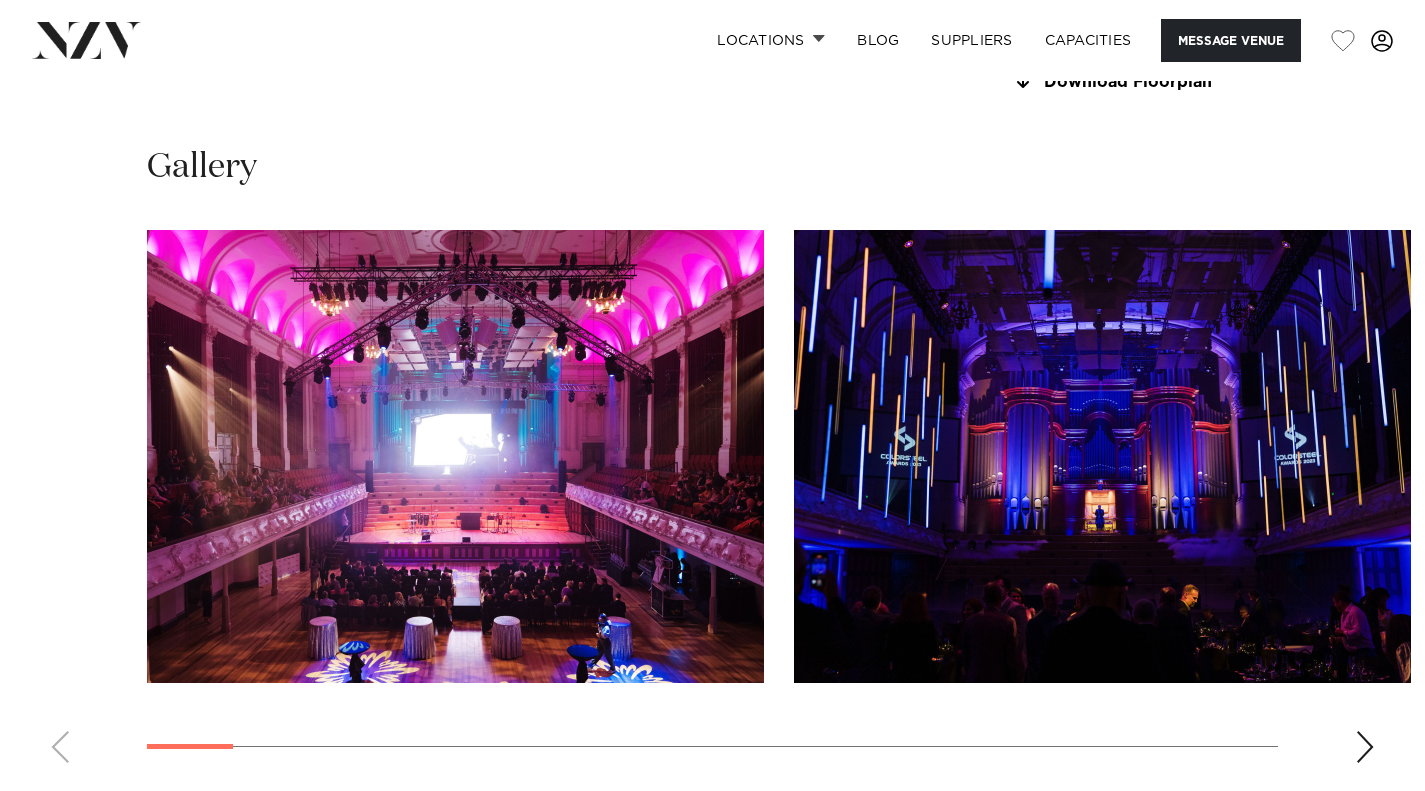 click at bounding box center [1365, 747] 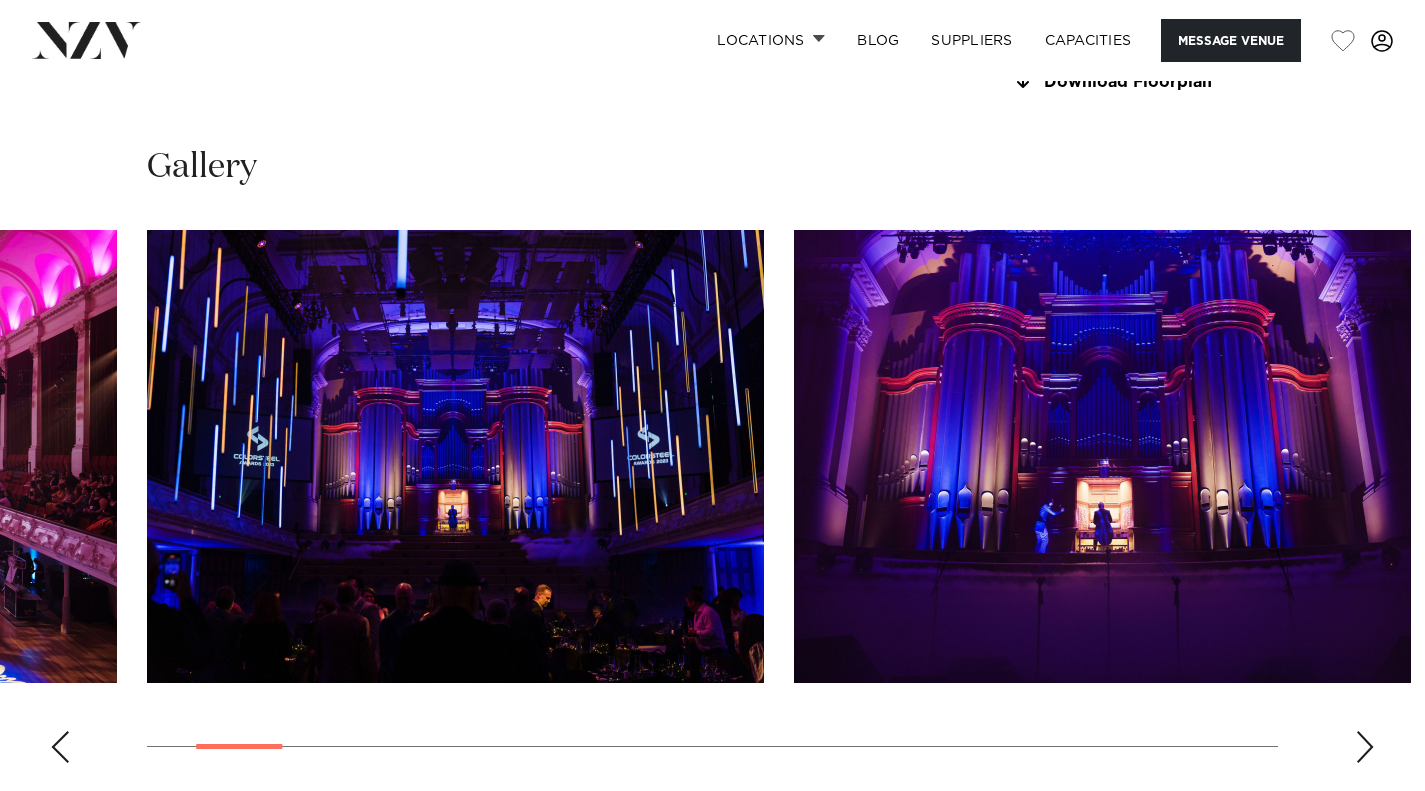 click at bounding box center [1365, 747] 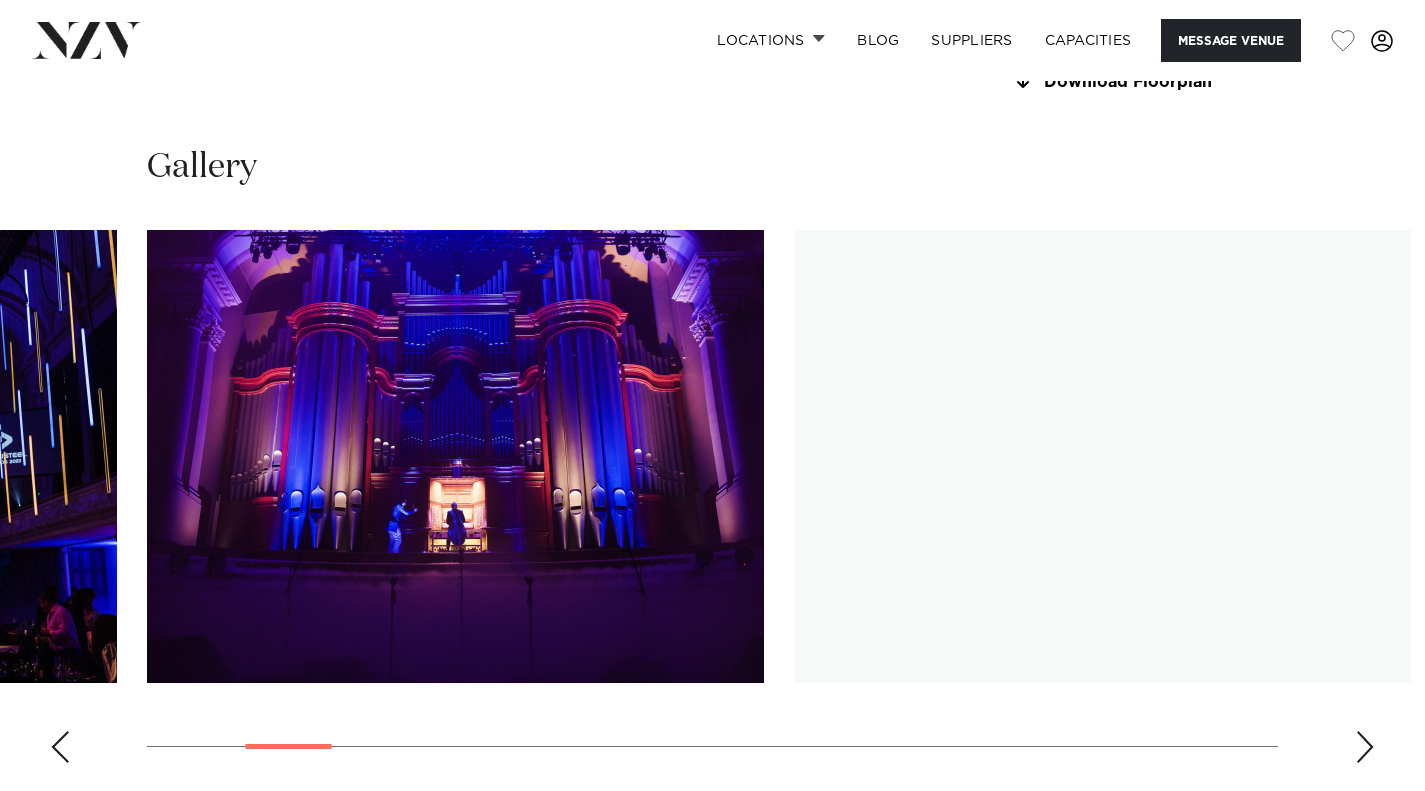 click at bounding box center [1365, 747] 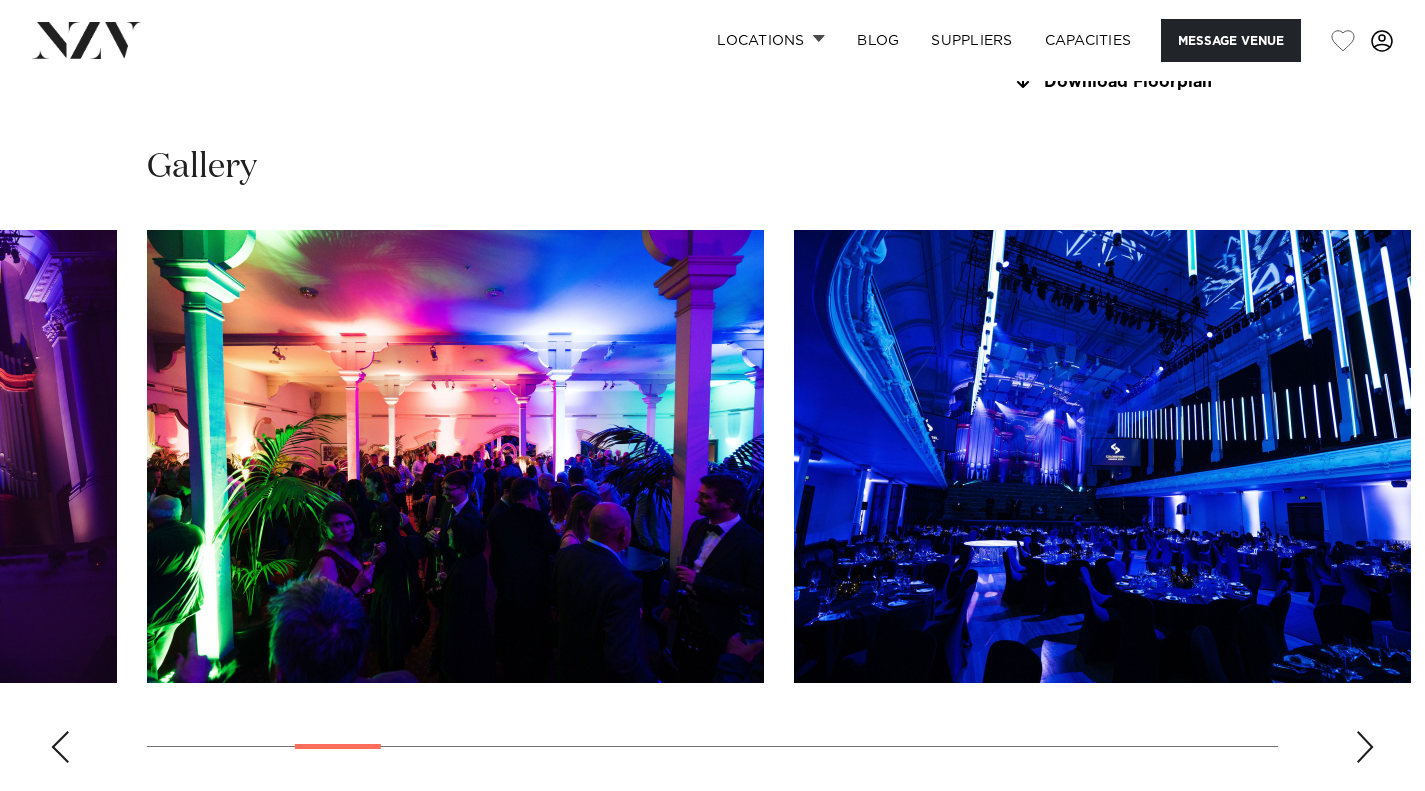click at bounding box center [1365, 747] 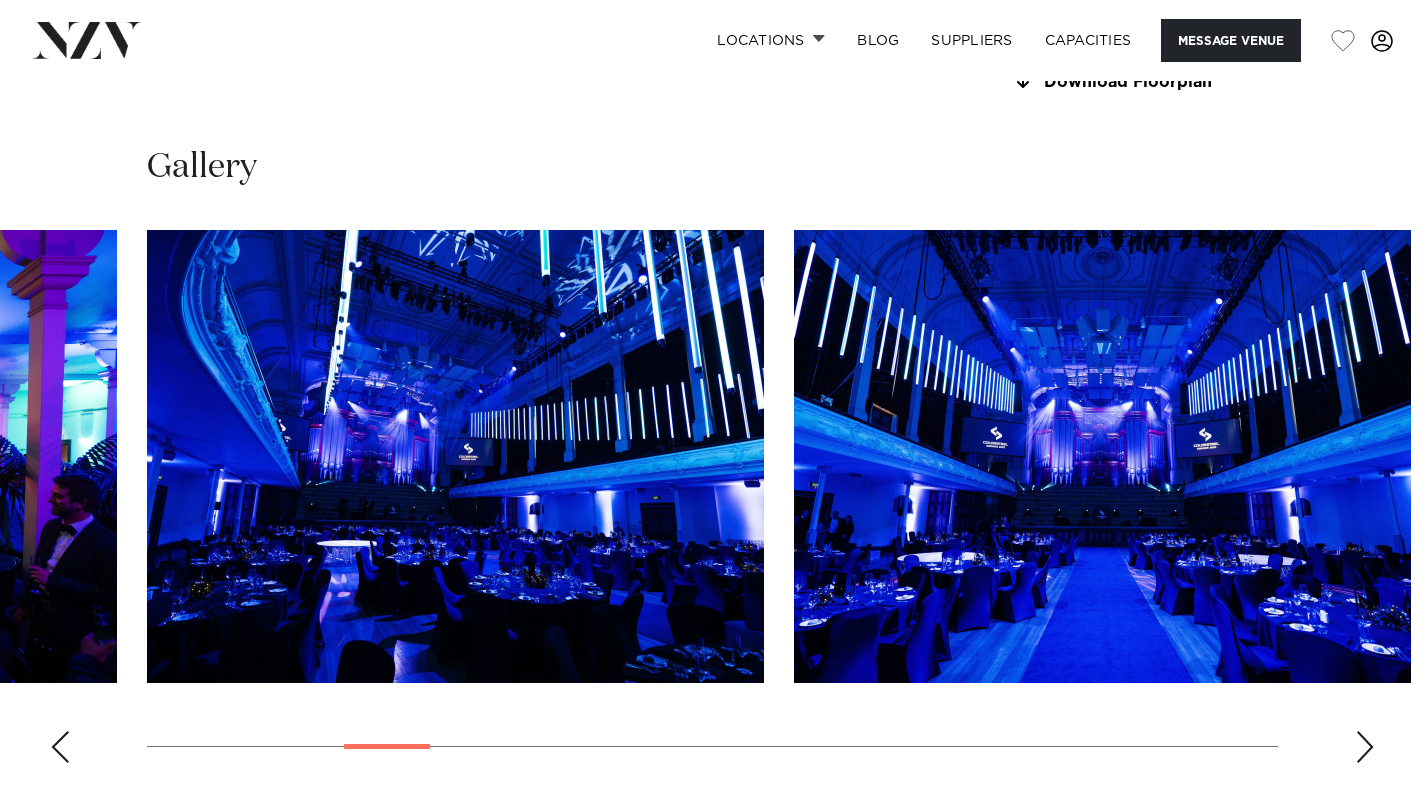 click at bounding box center [1365, 747] 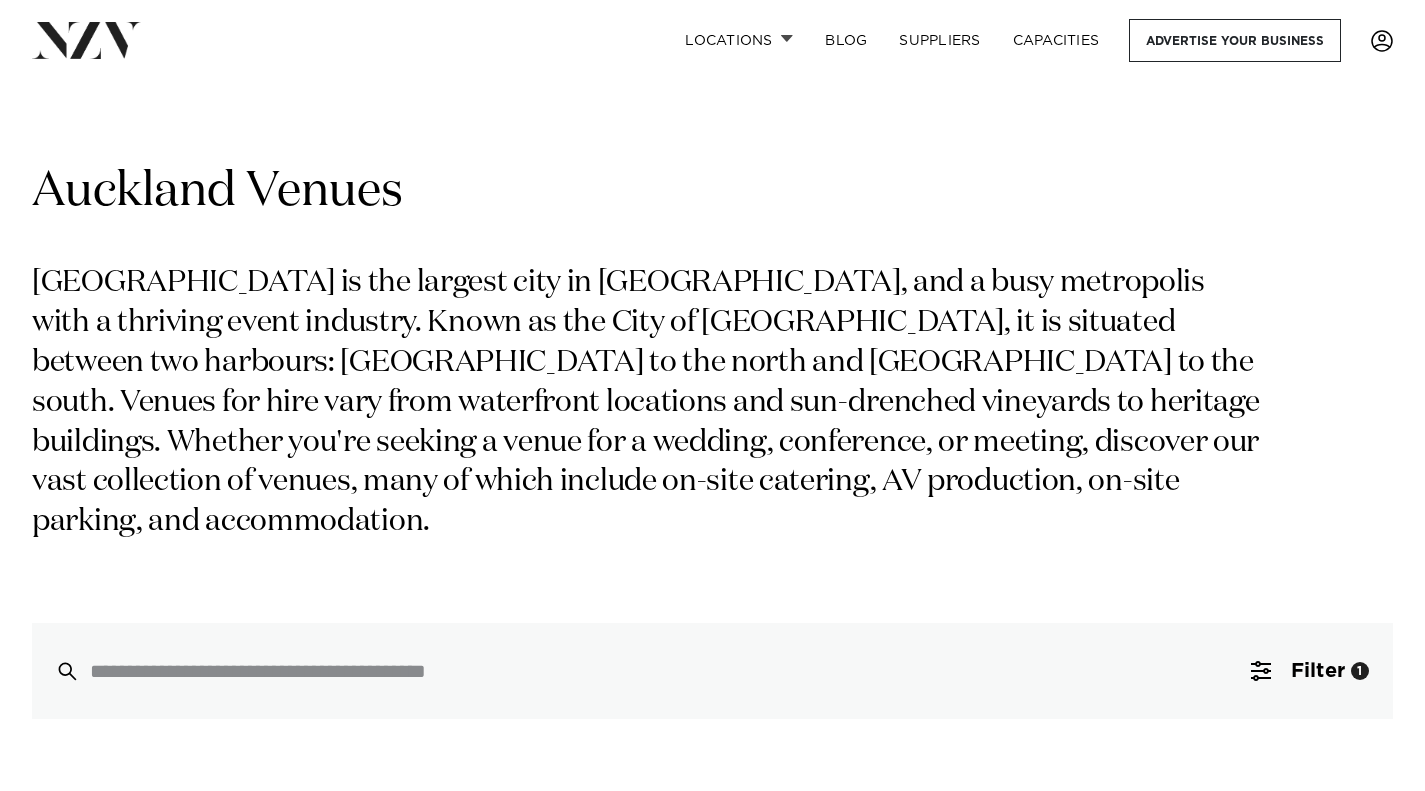 scroll, scrollTop: 0, scrollLeft: 0, axis: both 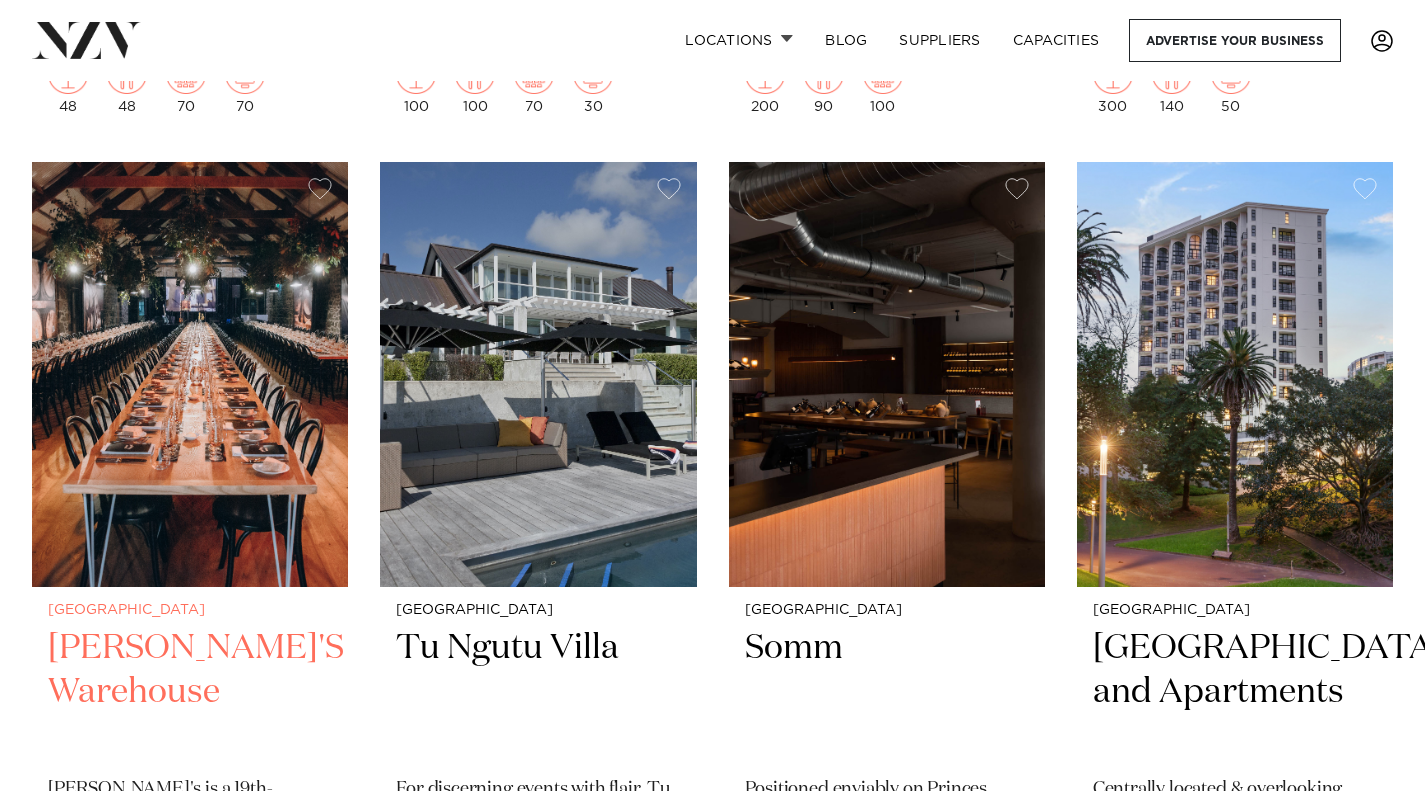 click at bounding box center (190, 374) 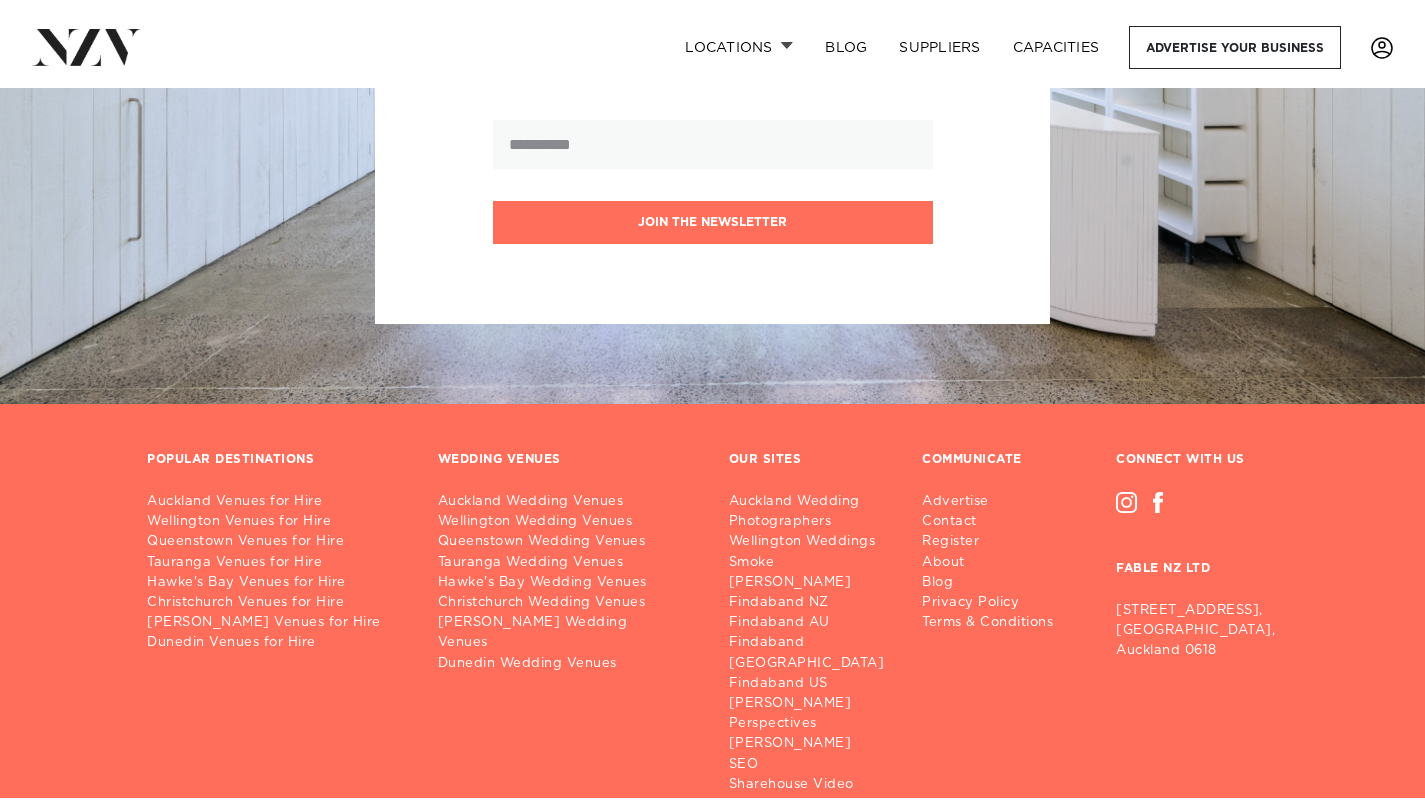 scroll, scrollTop: 26184, scrollLeft: 0, axis: vertical 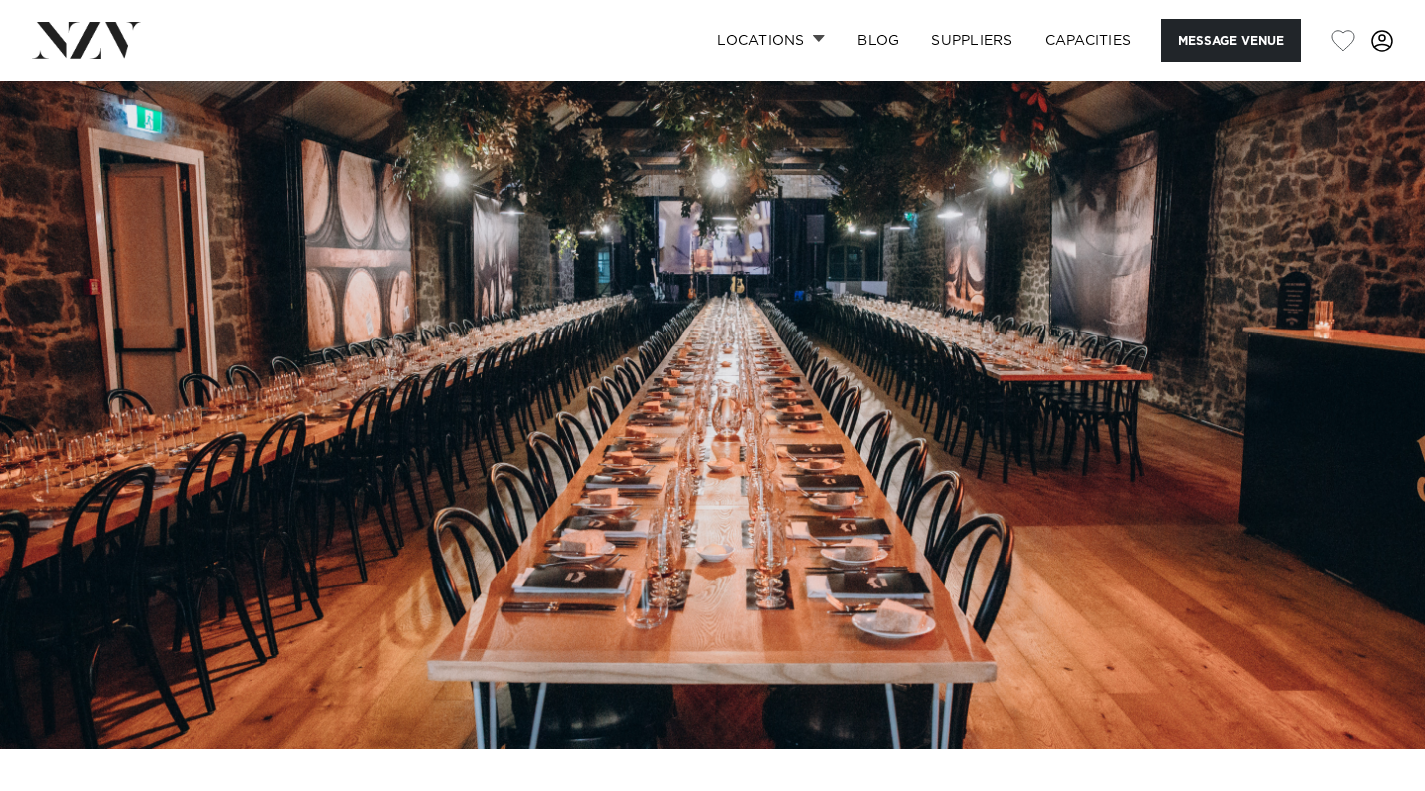 click at bounding box center [712, 415] 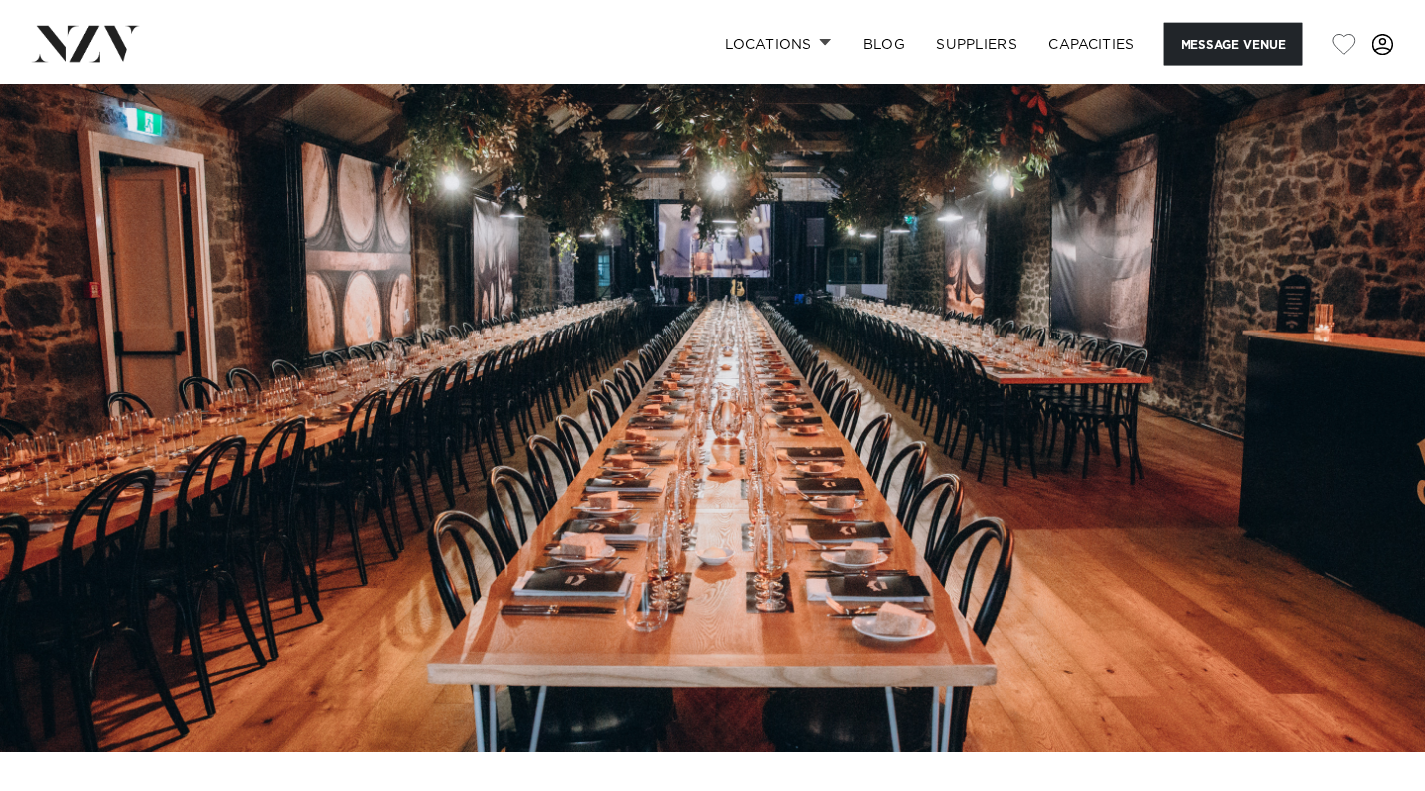 scroll, scrollTop: 0, scrollLeft: 0, axis: both 